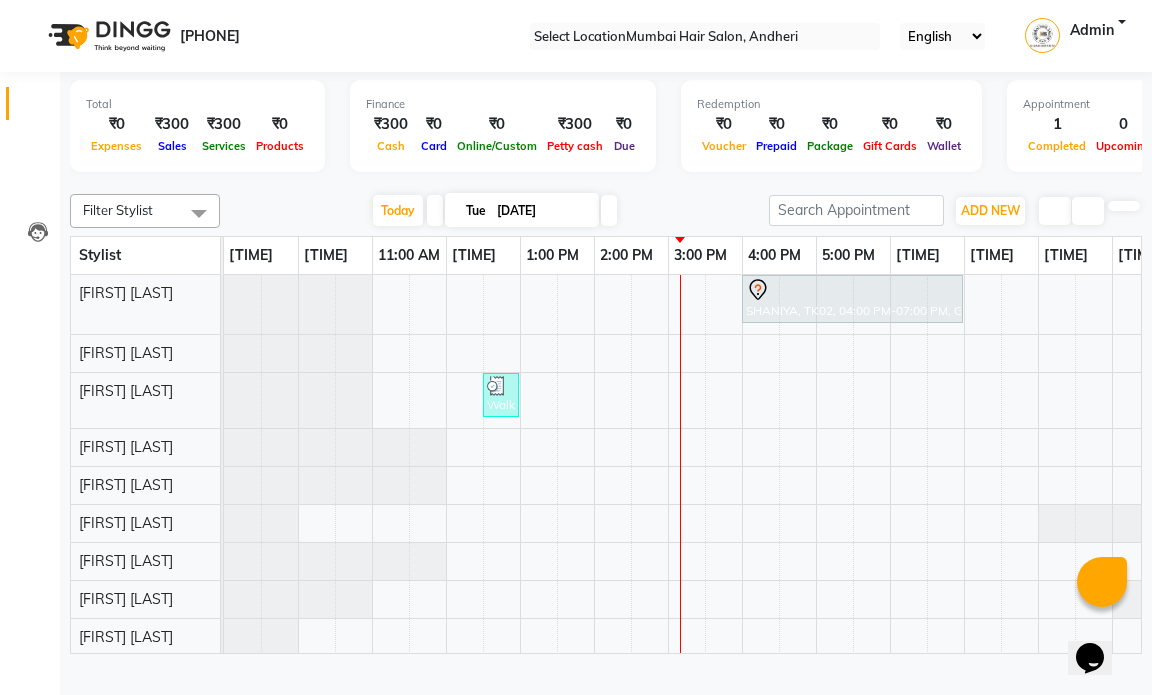 scroll, scrollTop: 0, scrollLeft: 0, axis: both 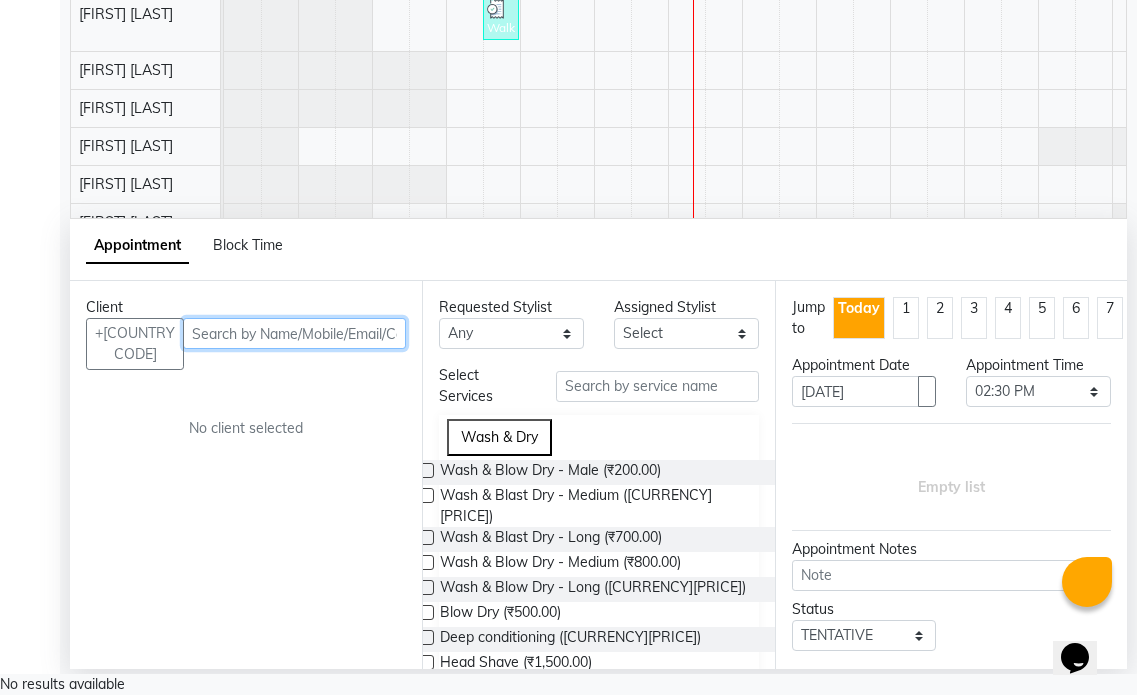 click at bounding box center [294, 333] 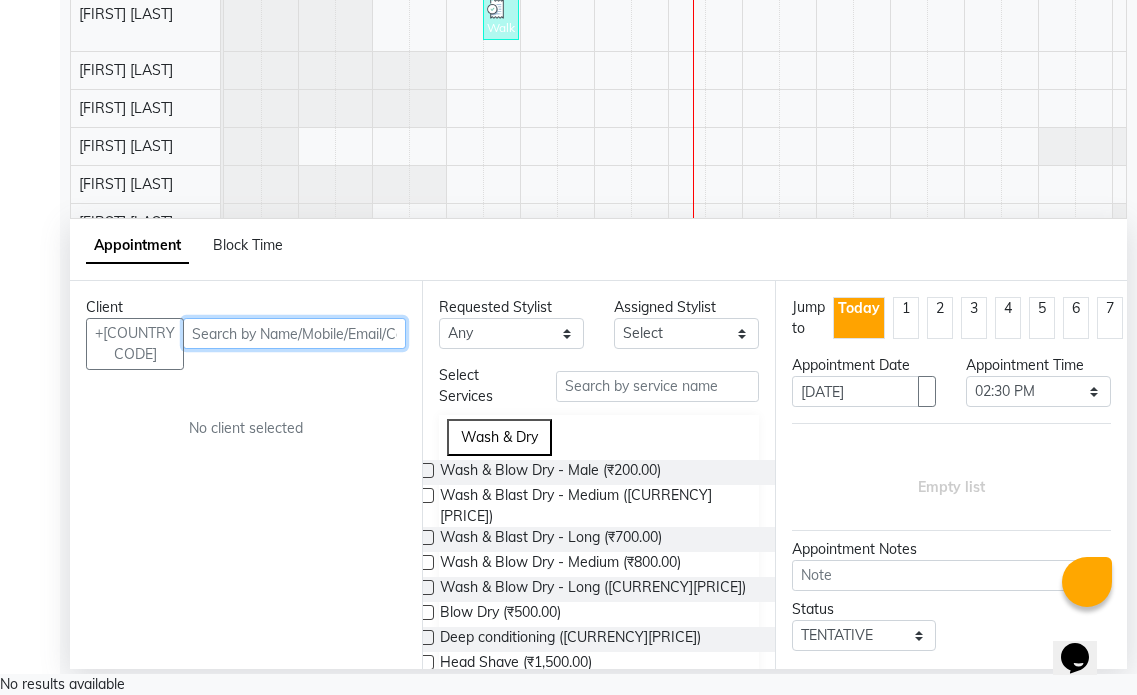 click at bounding box center [294, 333] 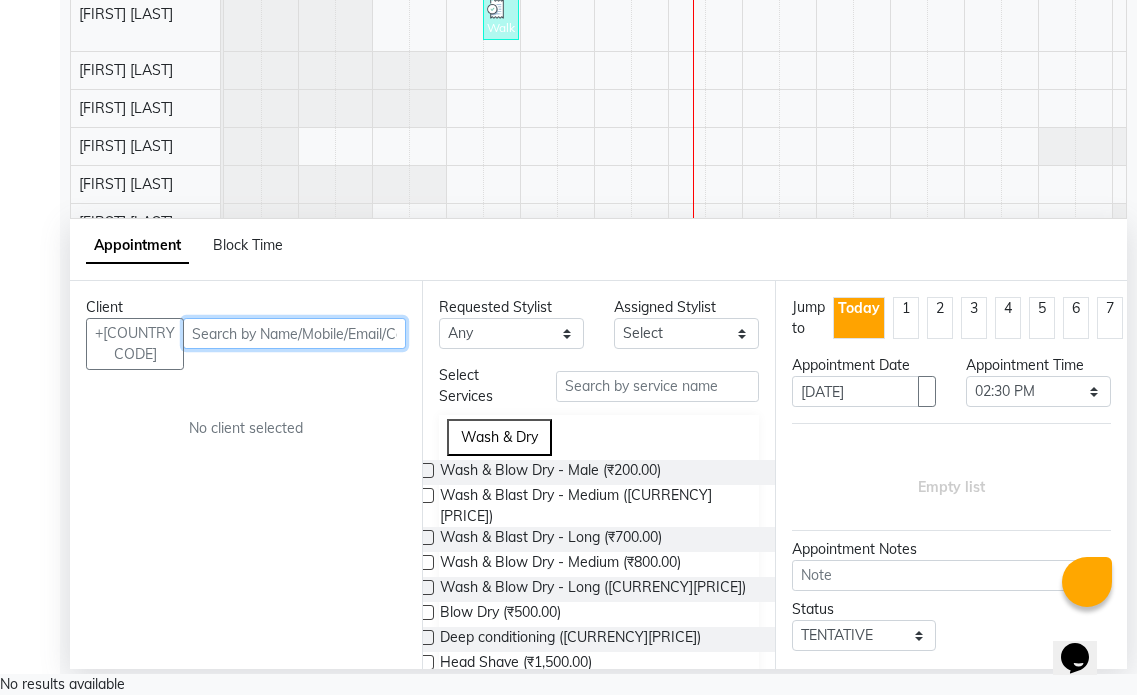 click at bounding box center (294, 333) 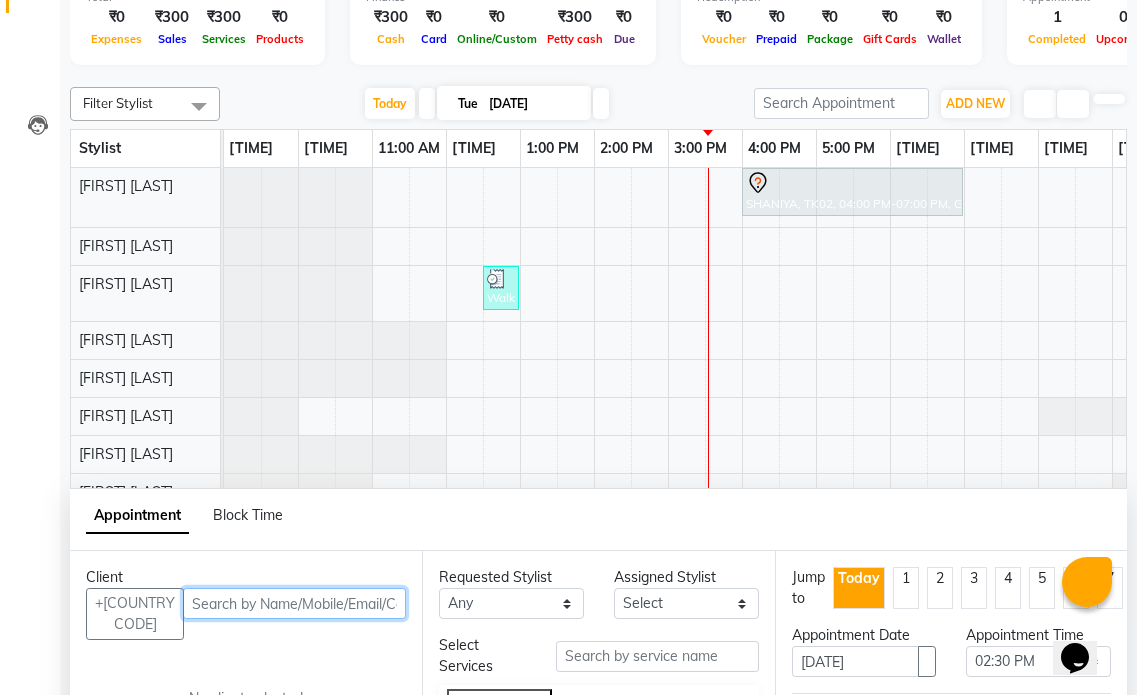 scroll, scrollTop: 377, scrollLeft: 0, axis: vertical 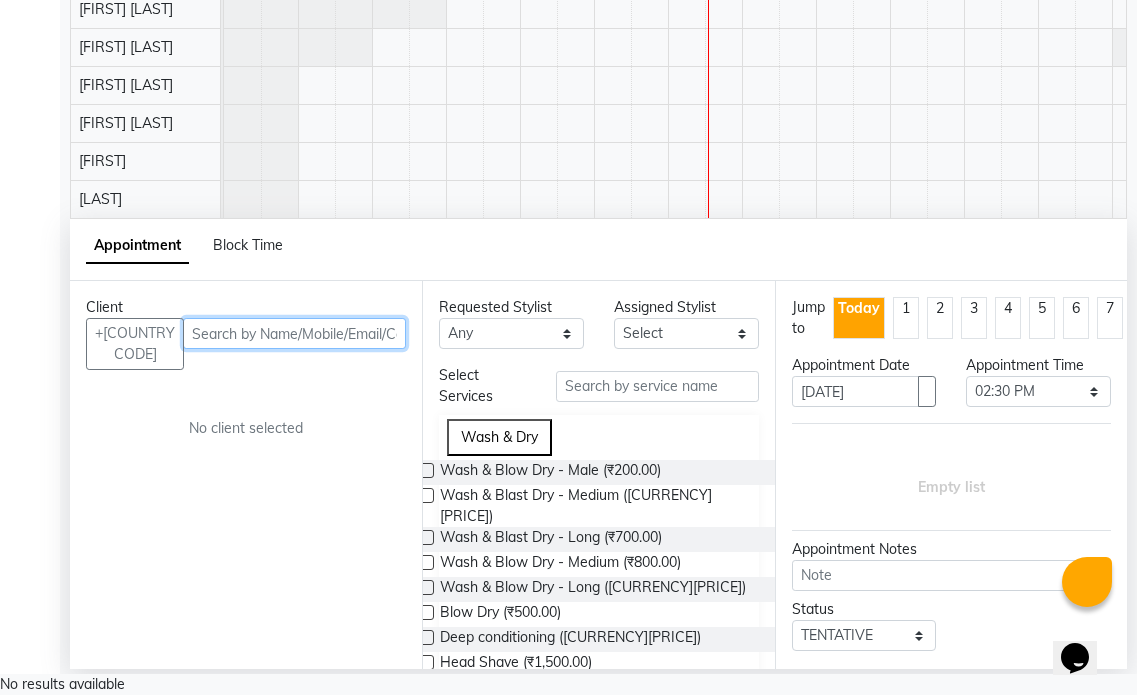 drag, startPoint x: 218, startPoint y: 353, endPoint x: 219, endPoint y: 327, distance: 26.019224 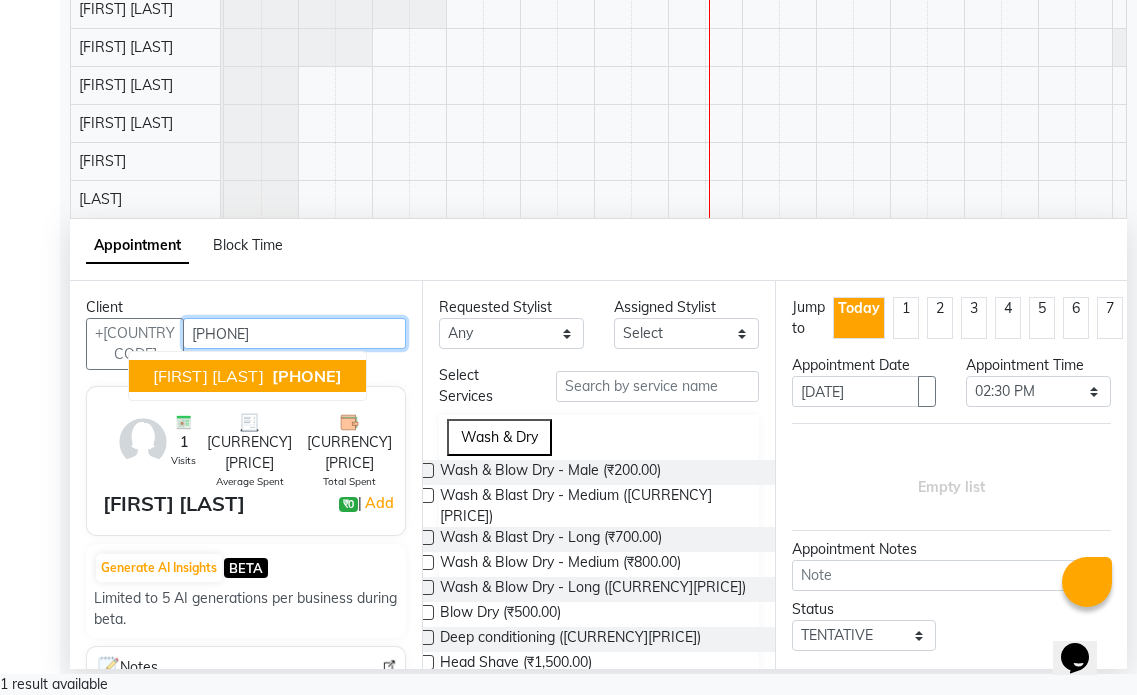click on "[FIRST] [LAST]" at bounding box center (208, 376) 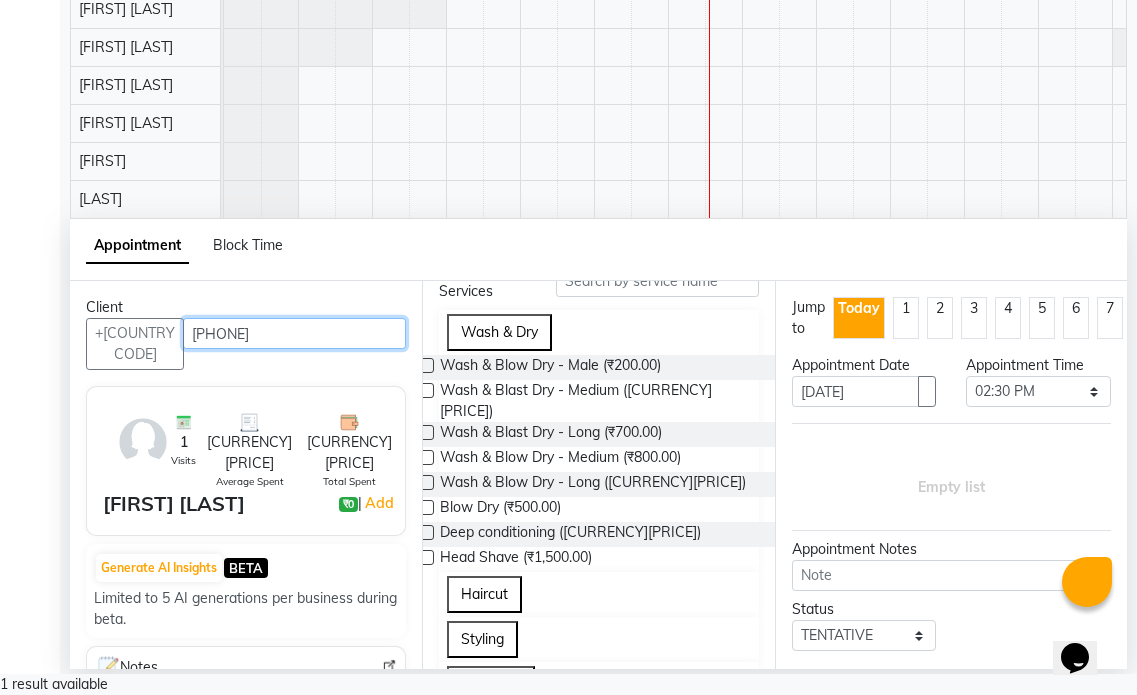 scroll, scrollTop: 0, scrollLeft: 0, axis: both 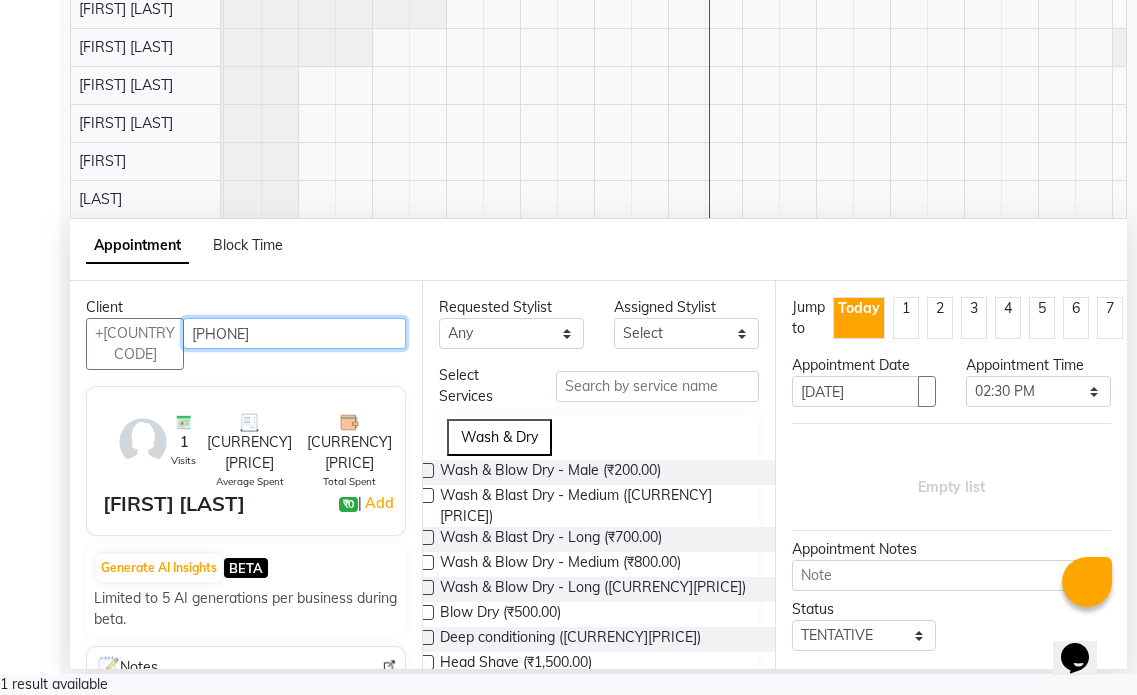 type on "[PHONE]" 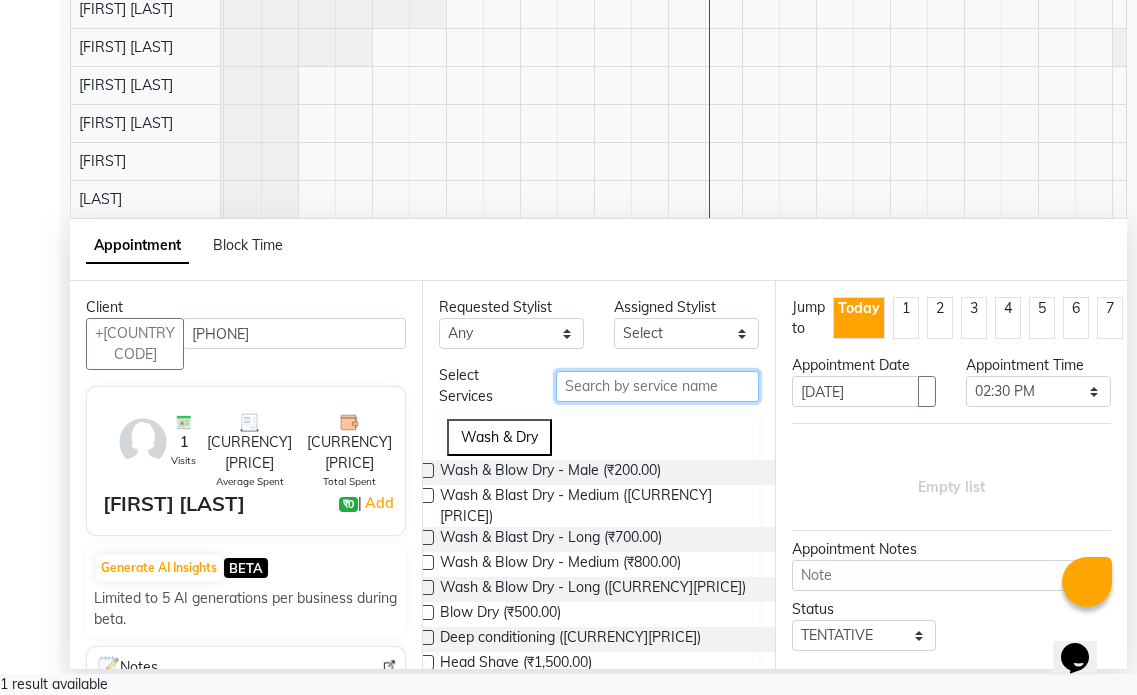 click at bounding box center (657, 386) 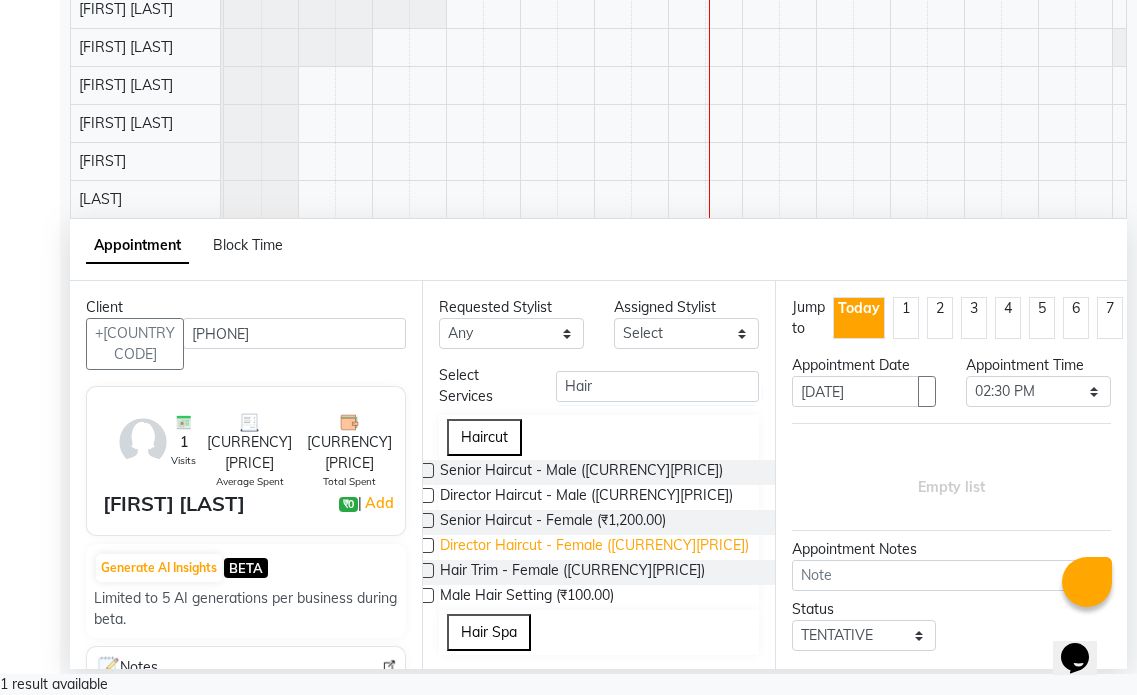 click on "Director Haircut - Female ([CURRENCY][PRICE])" at bounding box center [581, 472] 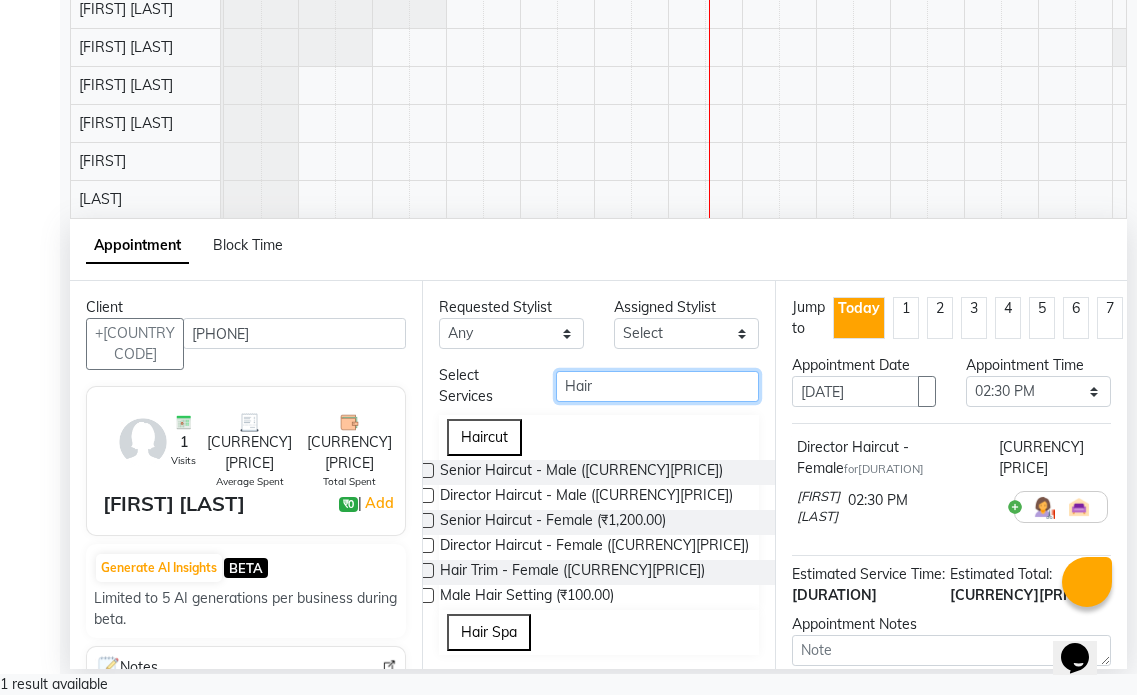 drag, startPoint x: 649, startPoint y: 404, endPoint x: 500, endPoint y: 408, distance: 149.05368 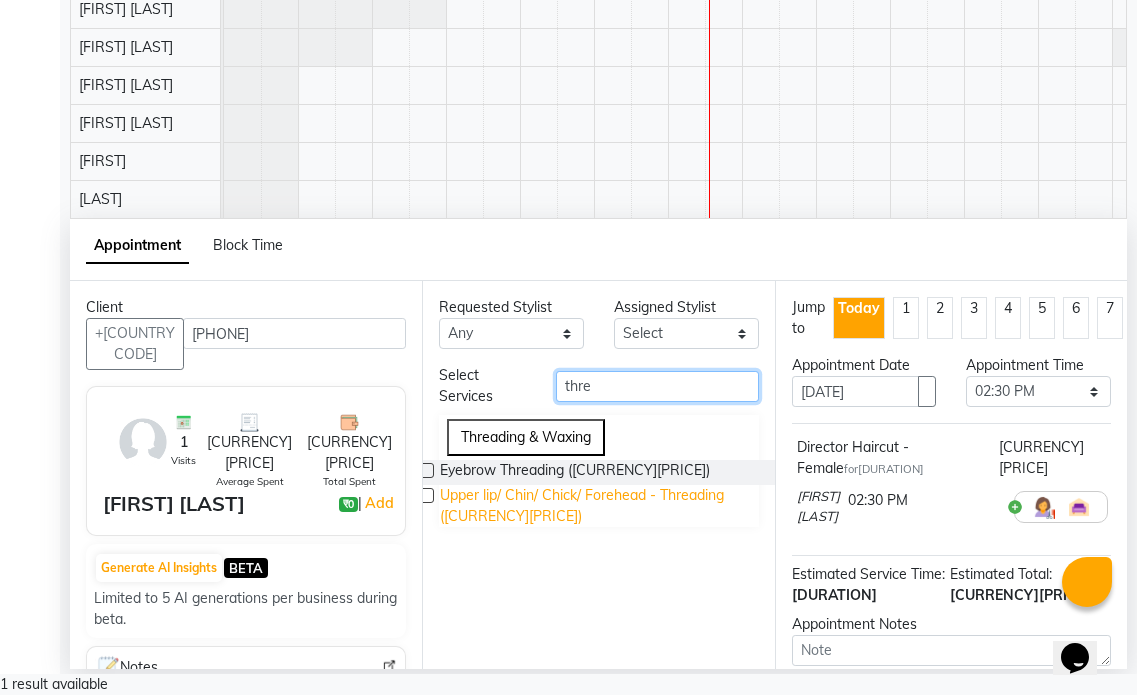 type on "thre" 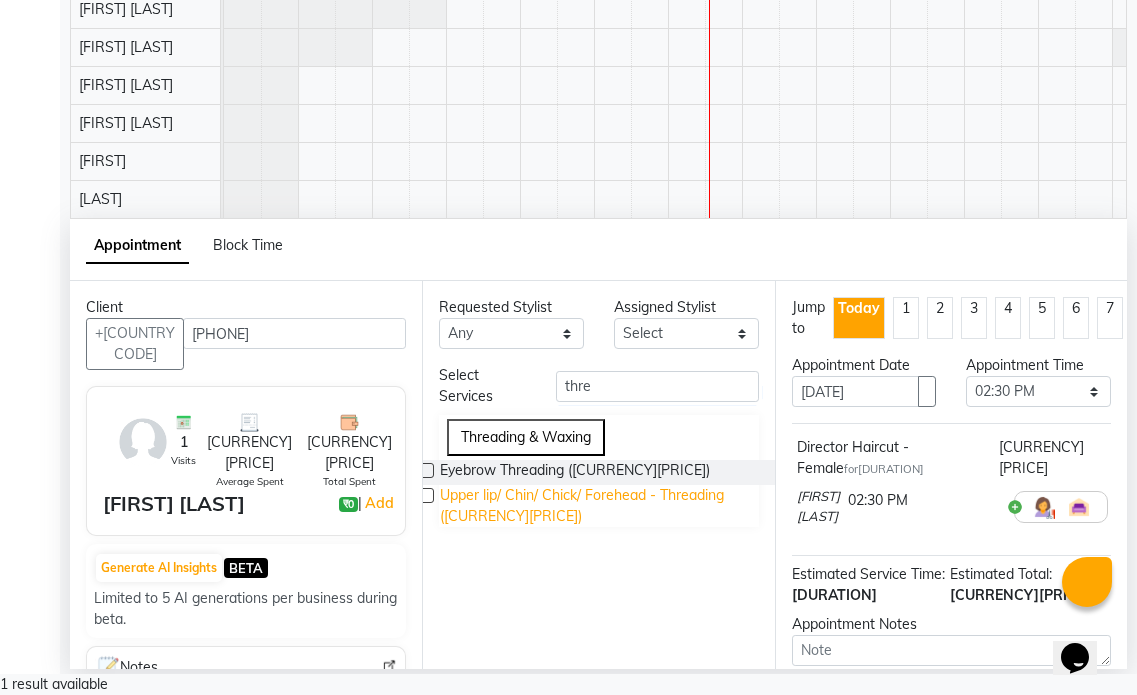 click on "Upper lip/ Chin/ Chick/ Forehead - Threading  ([CURRENCY][PRICE])" at bounding box center (575, 472) 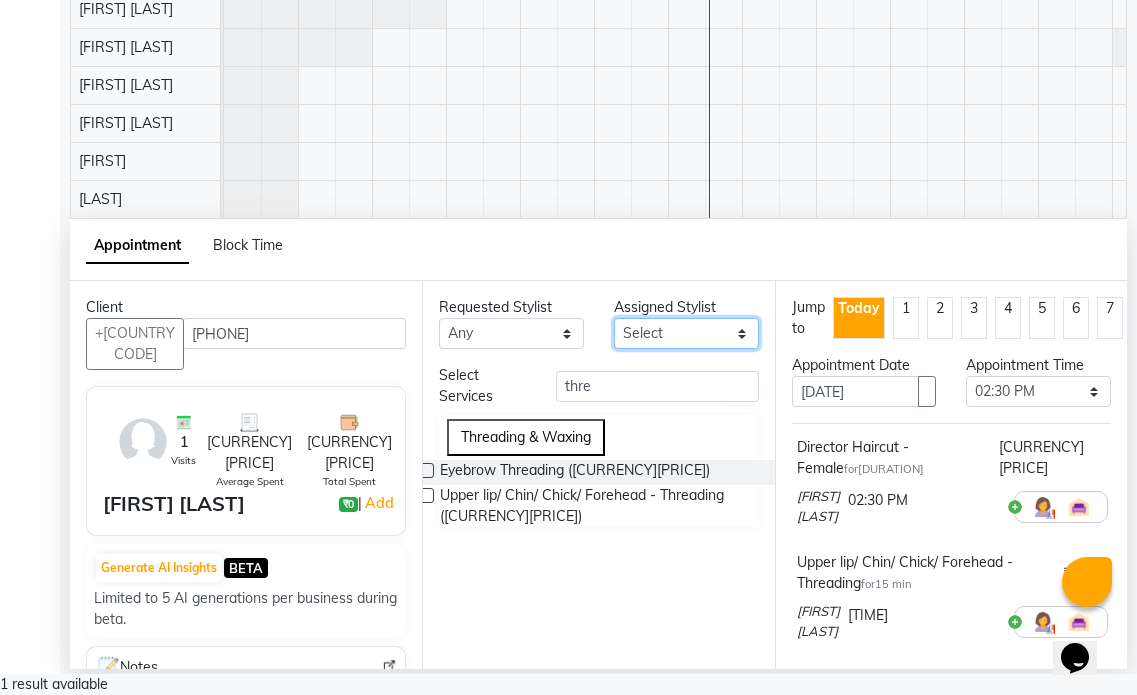click on "Select [NAME] [LAST] [NAME] [LAST] [NAME] [LAST] [NAME] [LAST] [NAME] [LAST] [NAME] [LAST] [NAME] [LAST] [NAME] [LAST] [NAME] [LAST] [NAME] [LAST]" at bounding box center [511, 333] 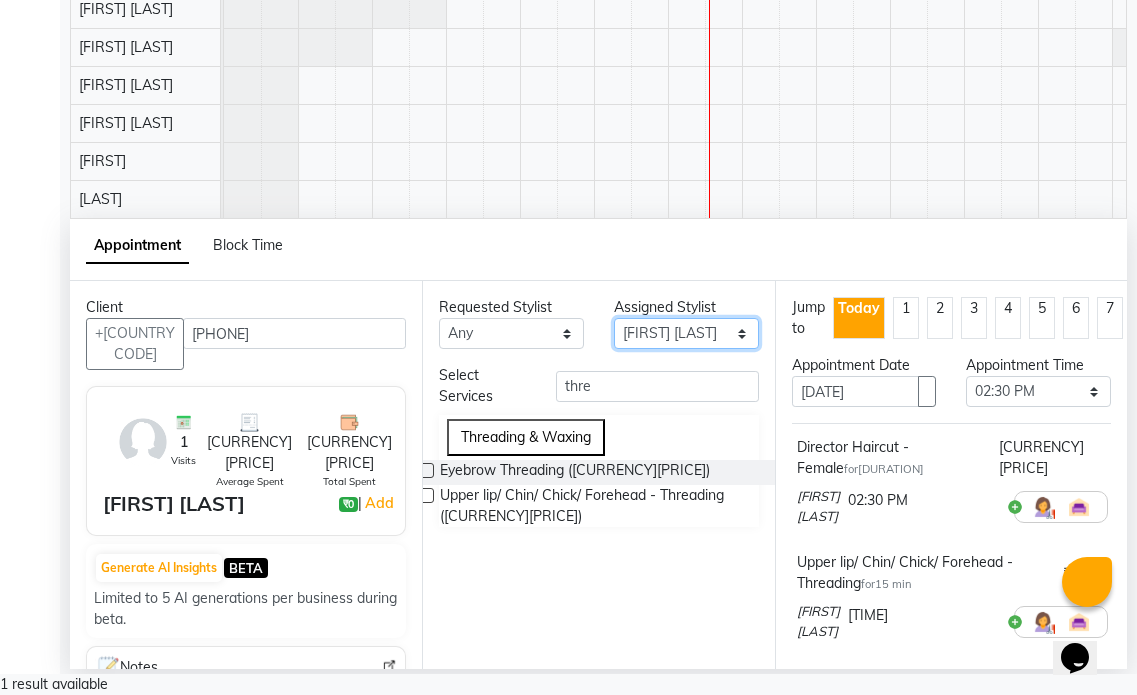 click on "Select [NAME] [LAST] [NAME] [LAST] [NAME] [LAST] [NAME] [LAST] [NAME] [LAST] [NAME] [LAST] [NAME] [LAST] [NAME] [LAST] [NAME] [LAST] [NAME] [LAST]" at bounding box center [511, 333] 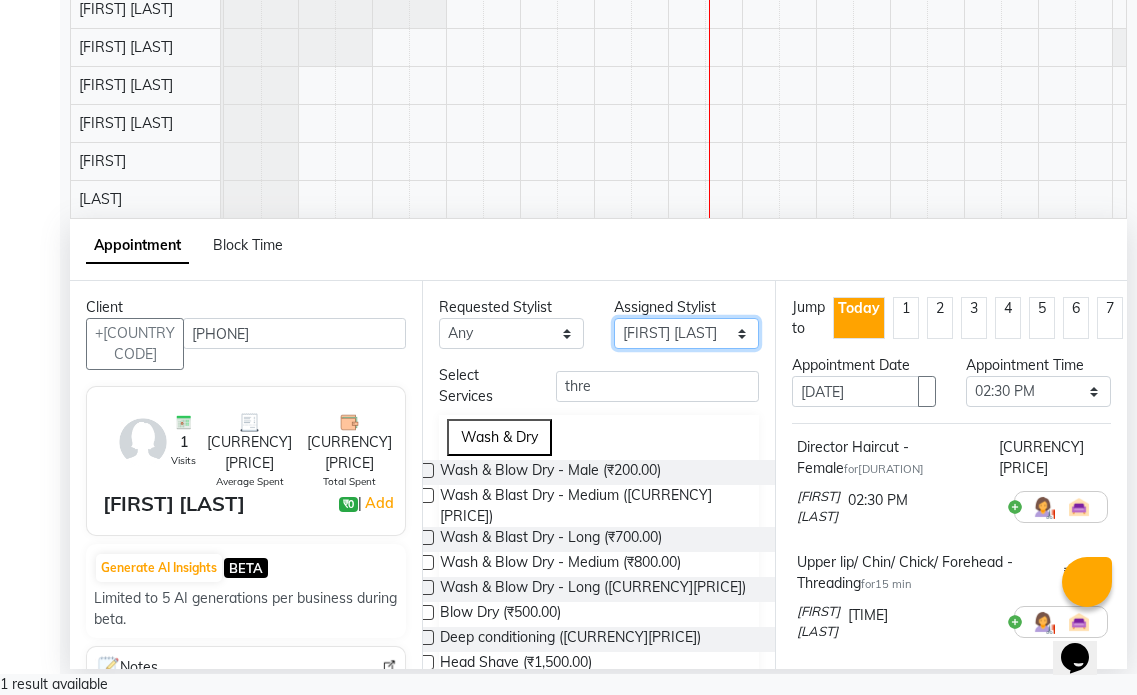 click on "Select [NAME] [LAST] [NAME] [LAST] [NAME] [LAST] [NAME] [LAST] [NAME] [LAST] [NAME] [LAST] [NAME] [LAST] [NAME] [LAST] [NAME] [LAST] [NAME] [LAST]" at bounding box center (686, 333) 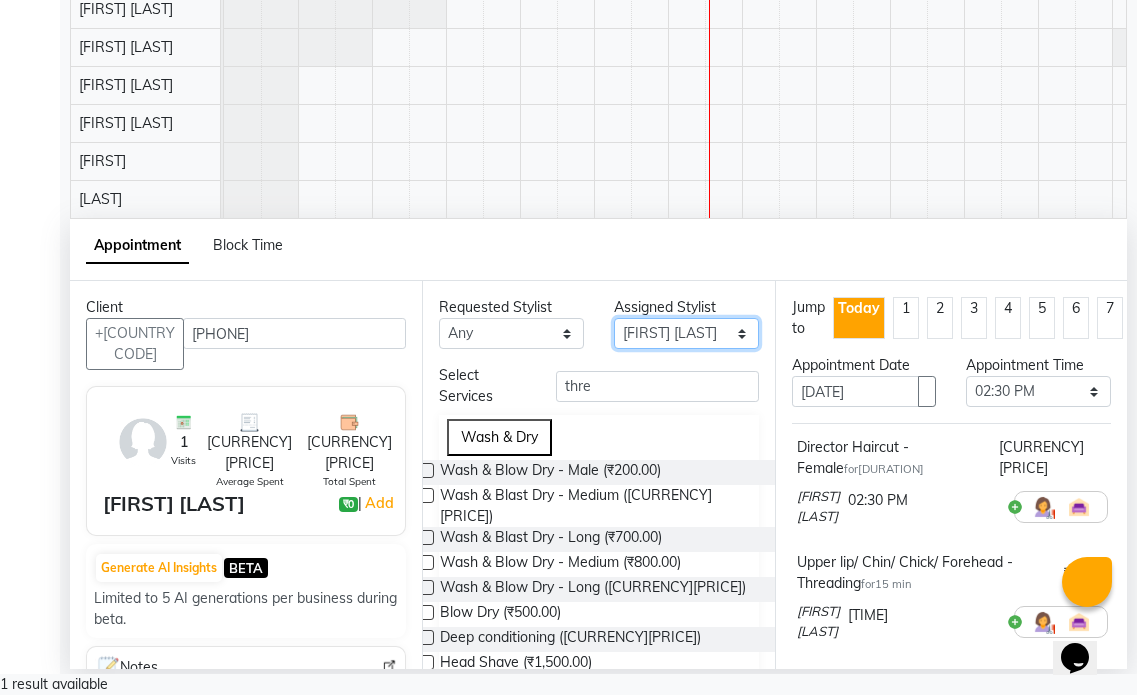 select on "66018" 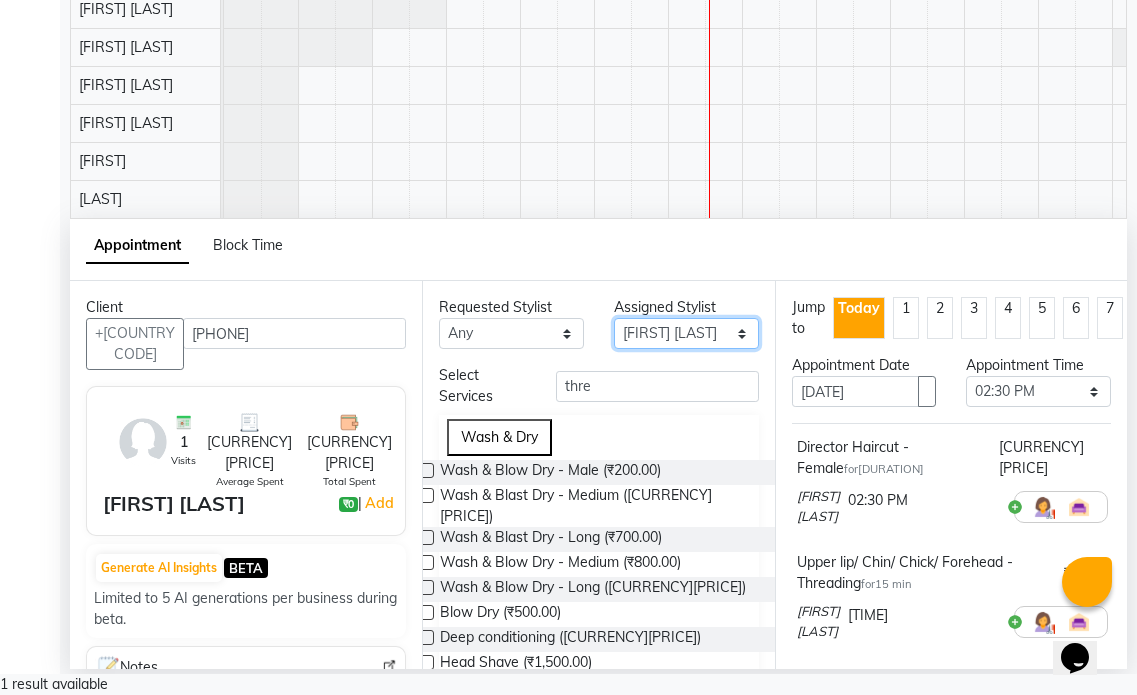 click on "Select [NAME] [LAST] [NAME] [LAST] [NAME] [LAST] [NAME] [LAST] [NAME] [LAST] [NAME] [LAST] [NAME] [LAST] [NAME] [LAST] [NAME] [LAST] [NAME] [LAST]" at bounding box center [686, 333] 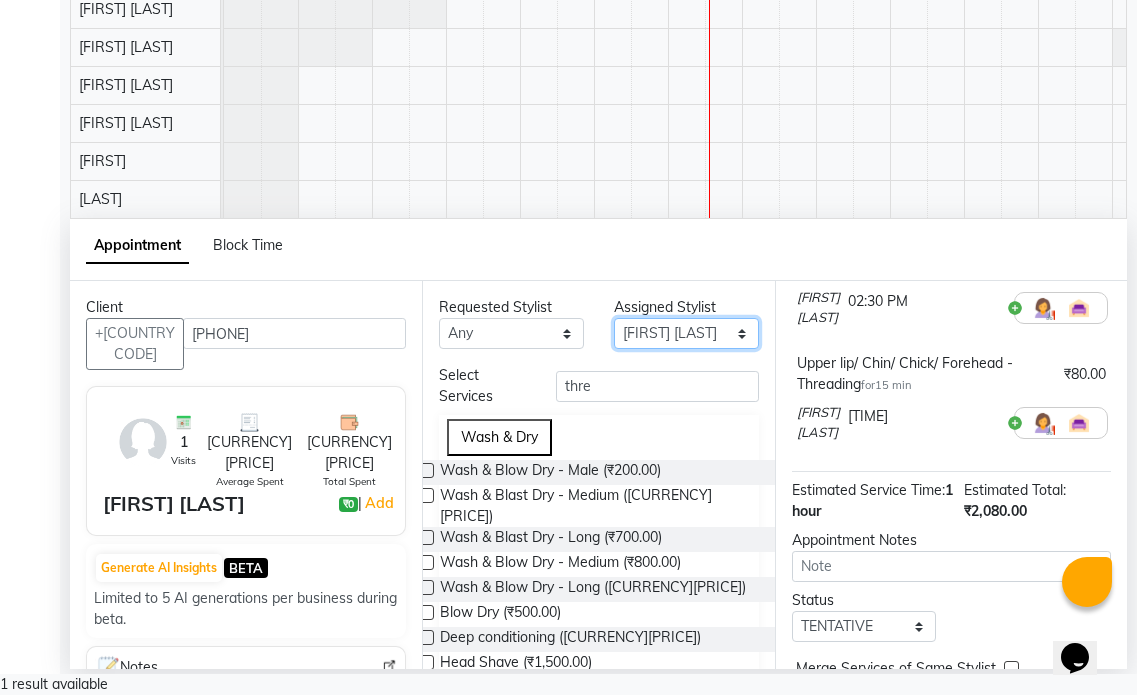 scroll, scrollTop: 200, scrollLeft: 0, axis: vertical 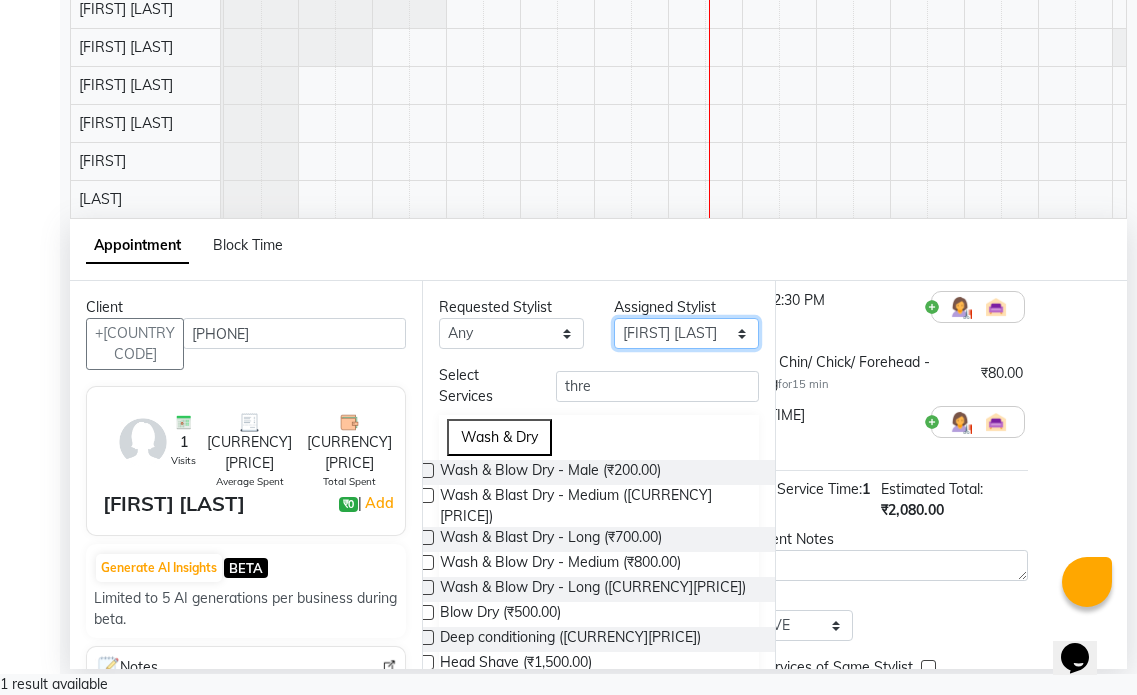 drag, startPoint x: 981, startPoint y: 682, endPoint x: 36, endPoint y: 26, distance: 1150.3743 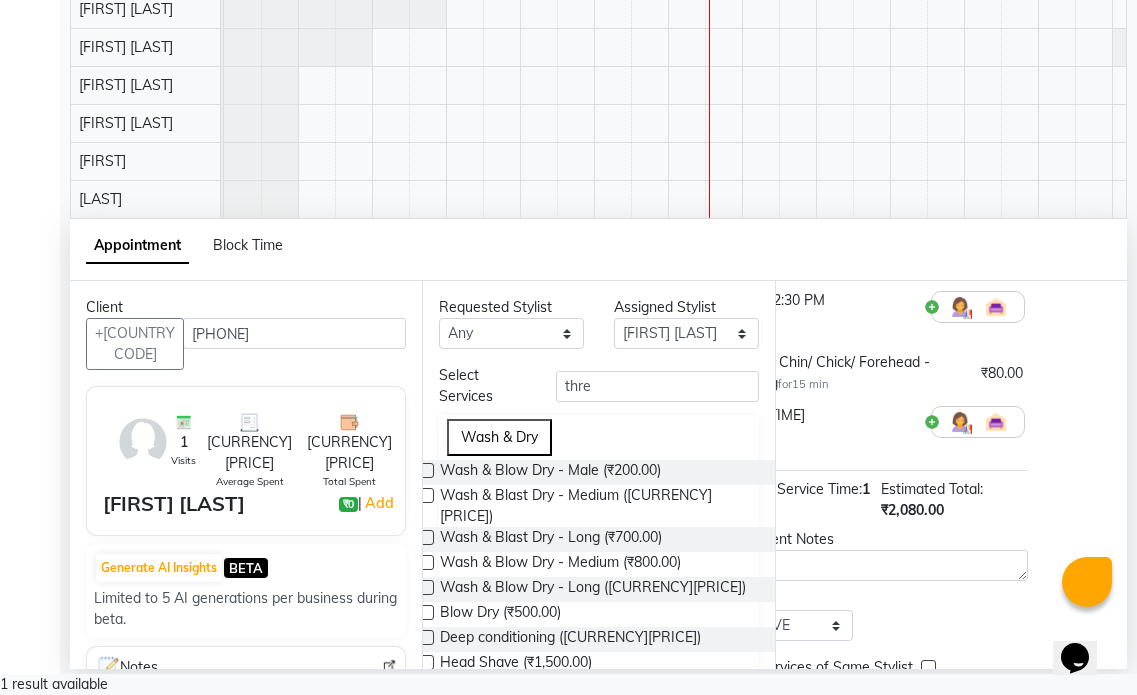 click at bounding box center [1033, 307] 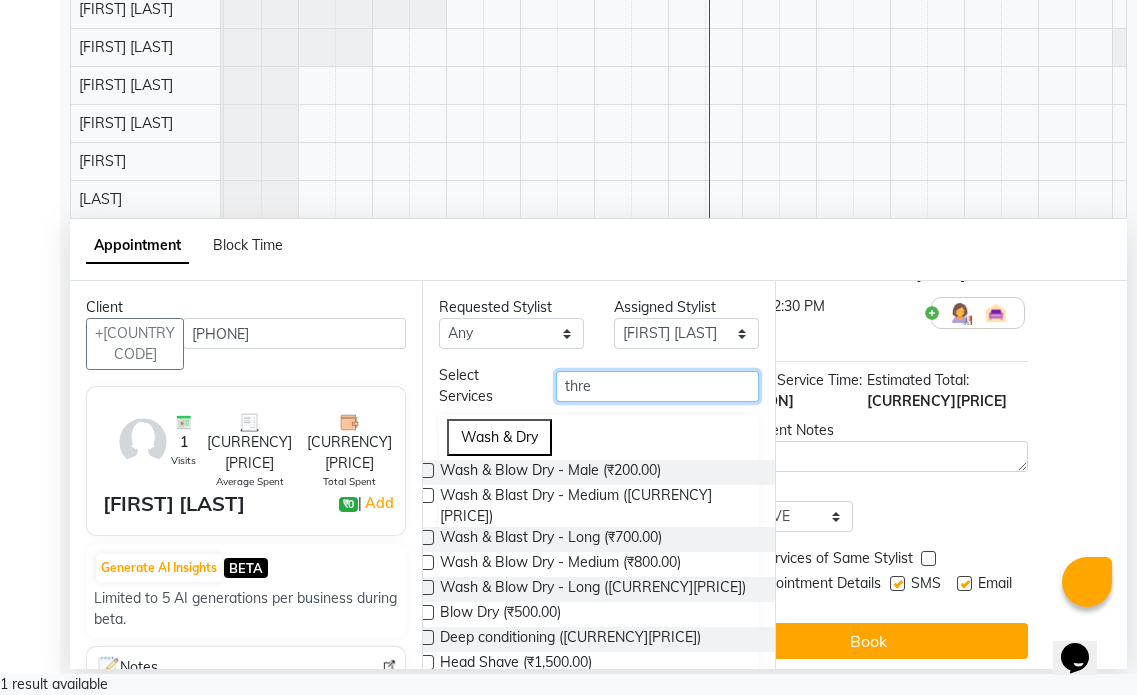 click on "thre" at bounding box center [657, 386] 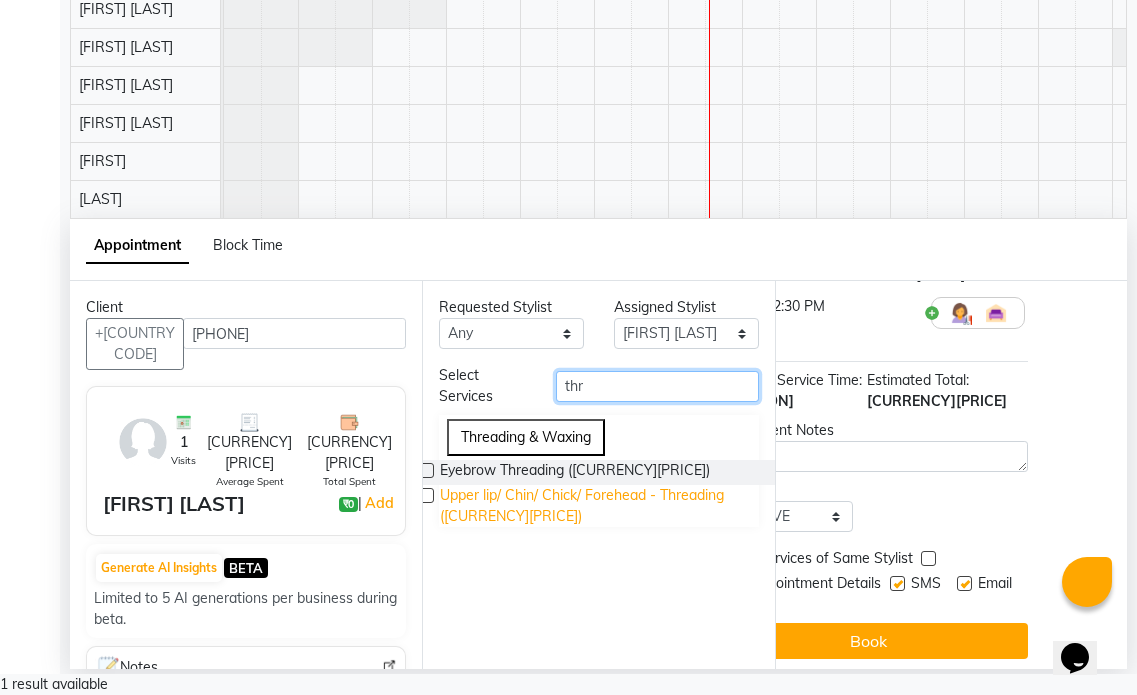 type on "thr" 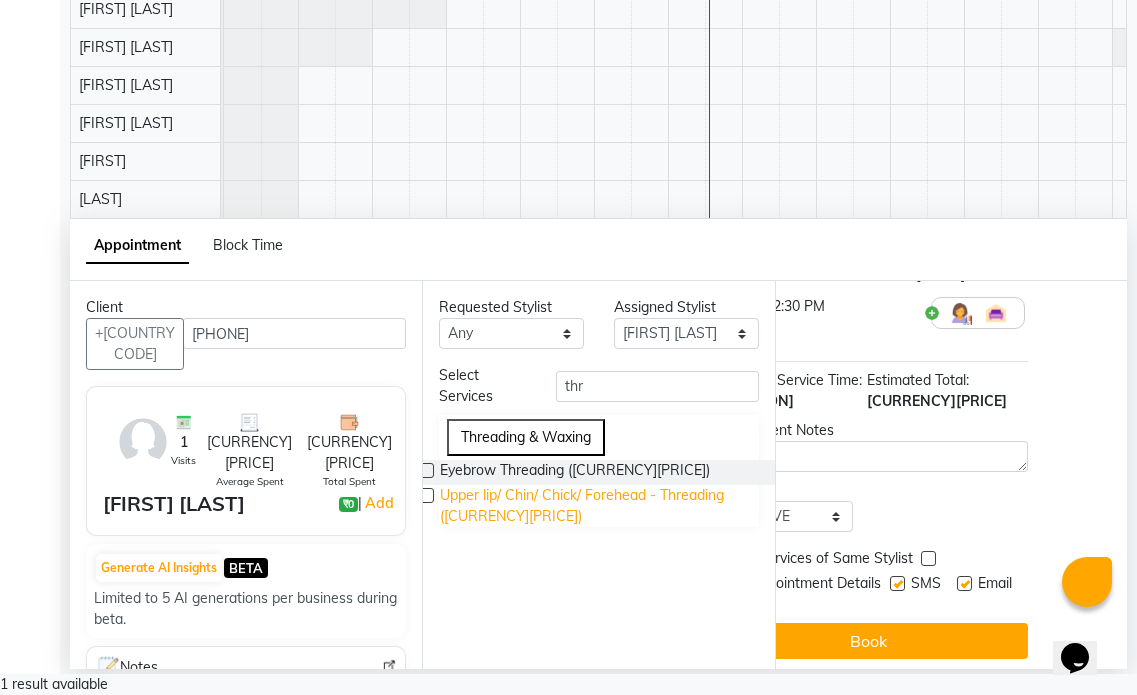 click on "Upper lip/ Chin/ Chick/ Forehead - Threading  ([CURRENCY][PRICE])" at bounding box center (575, 472) 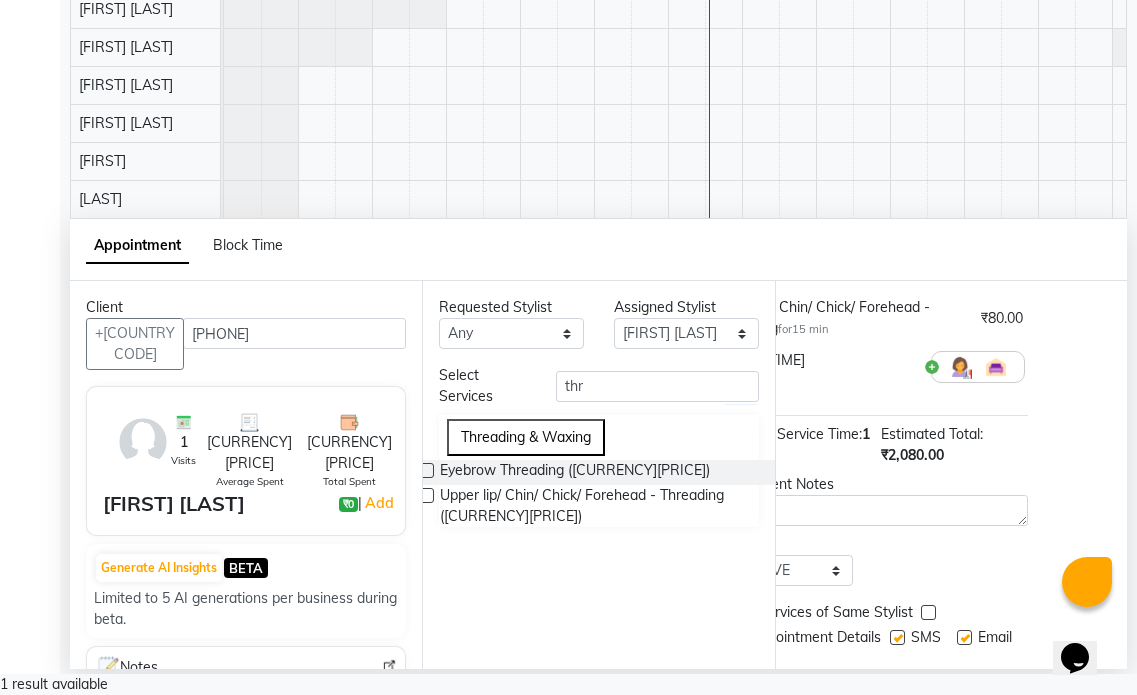 scroll, scrollTop: 309, scrollLeft: 99, axis: both 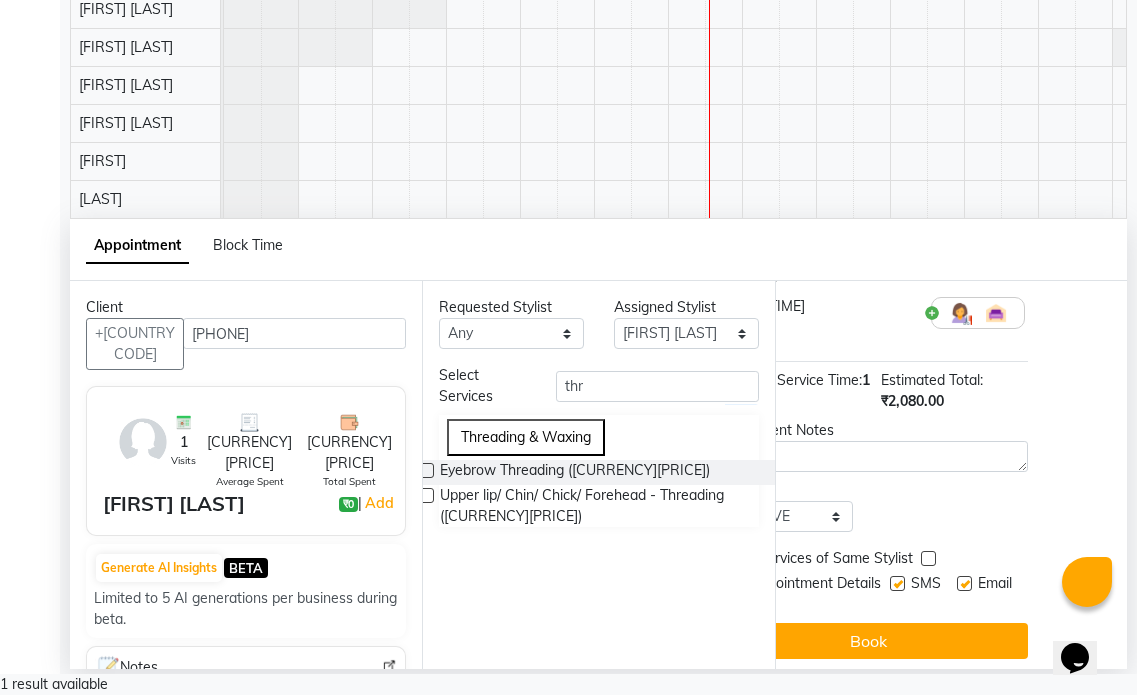 click at bounding box center (964, 583) 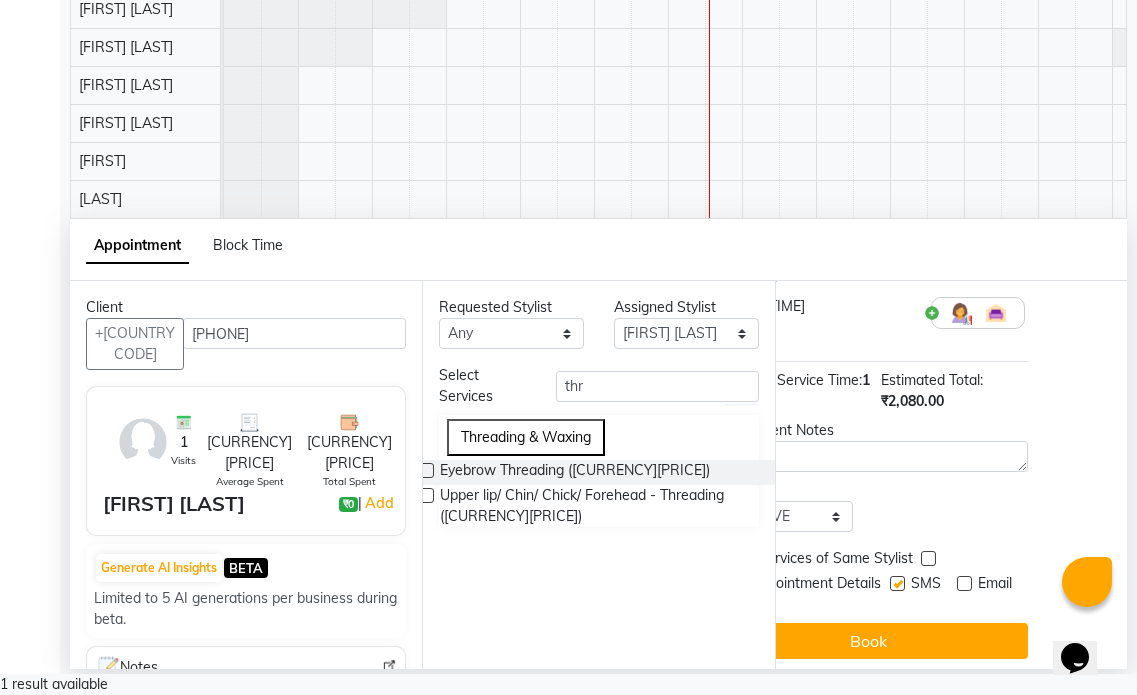 click at bounding box center (897, 583) 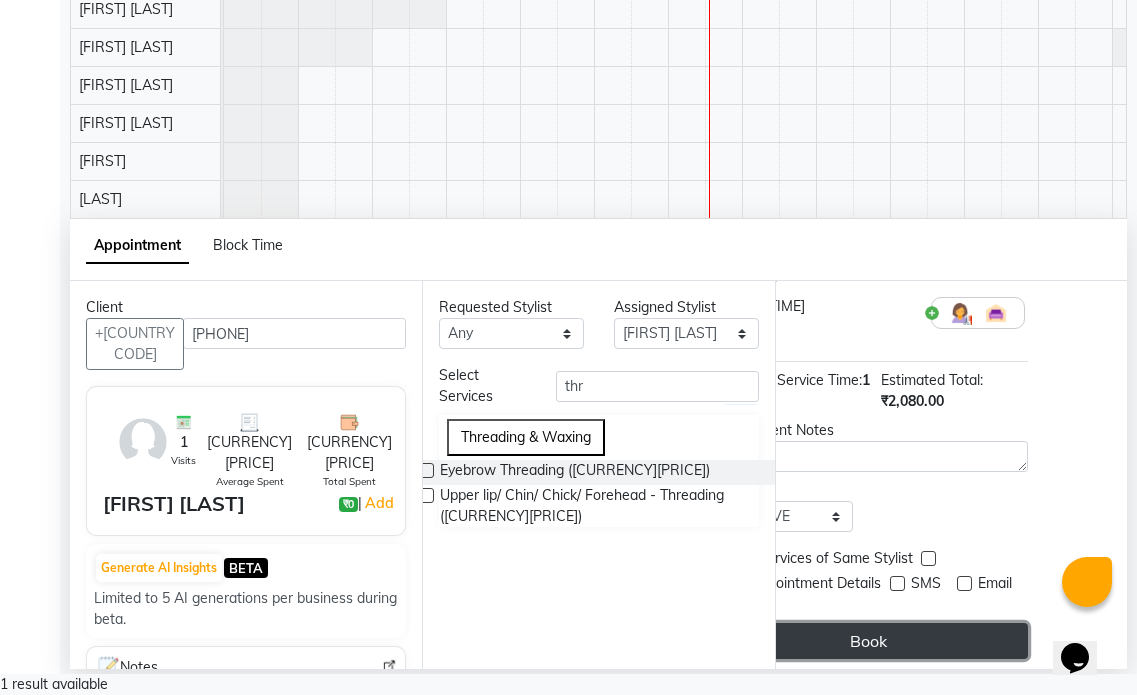 click on "Book" at bounding box center [868, 641] 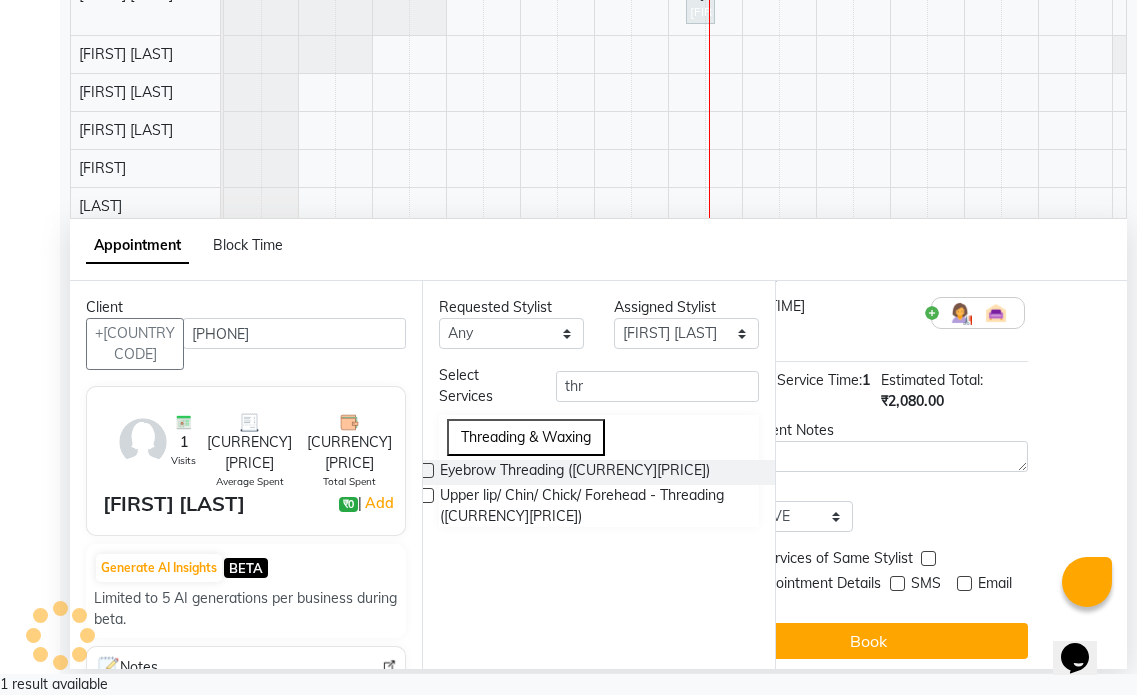scroll, scrollTop: 276, scrollLeft: 0, axis: vertical 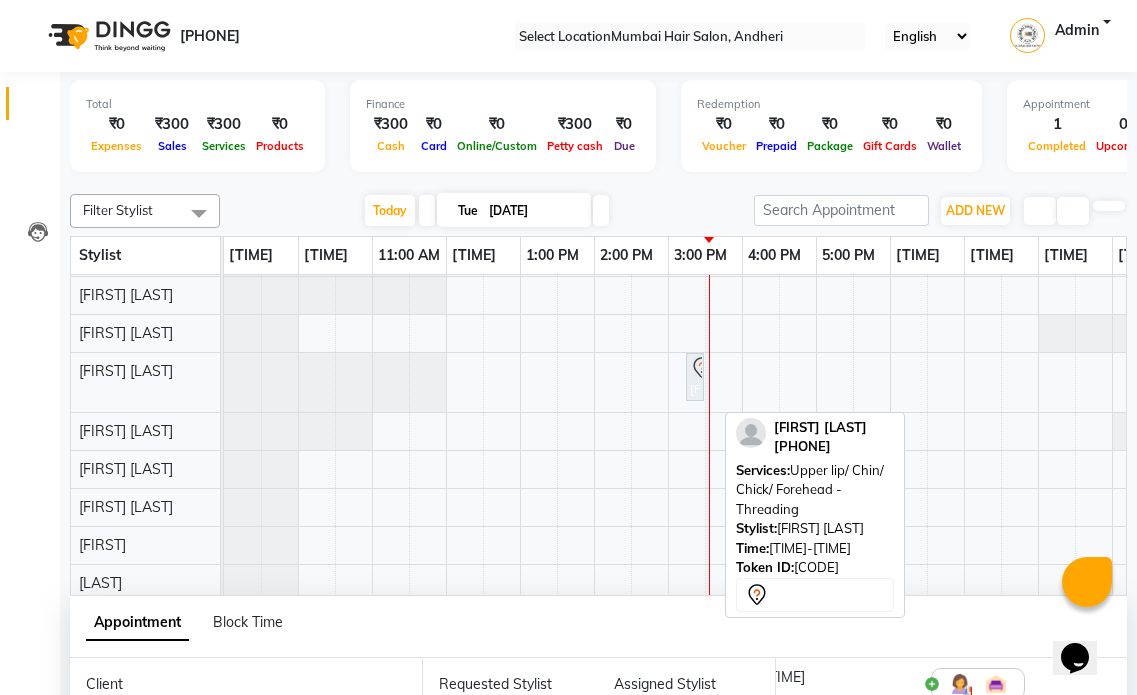 drag, startPoint x: 701, startPoint y: 400, endPoint x: 684, endPoint y: 404, distance: 17.464249 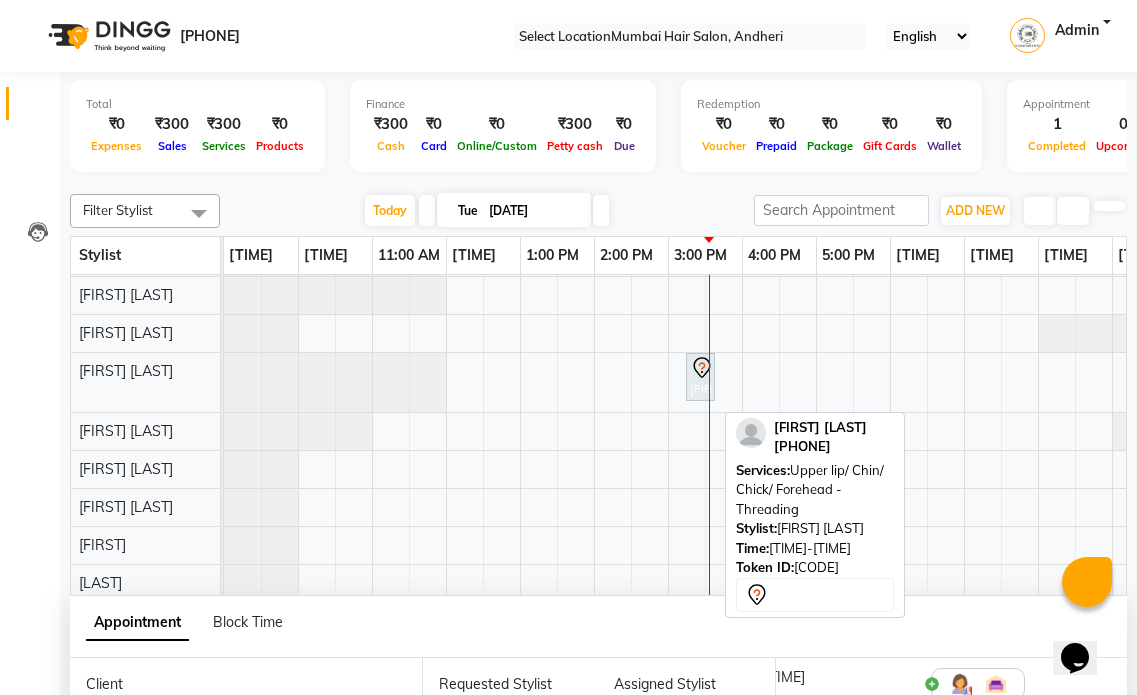 scroll, scrollTop: 103, scrollLeft: 0, axis: vertical 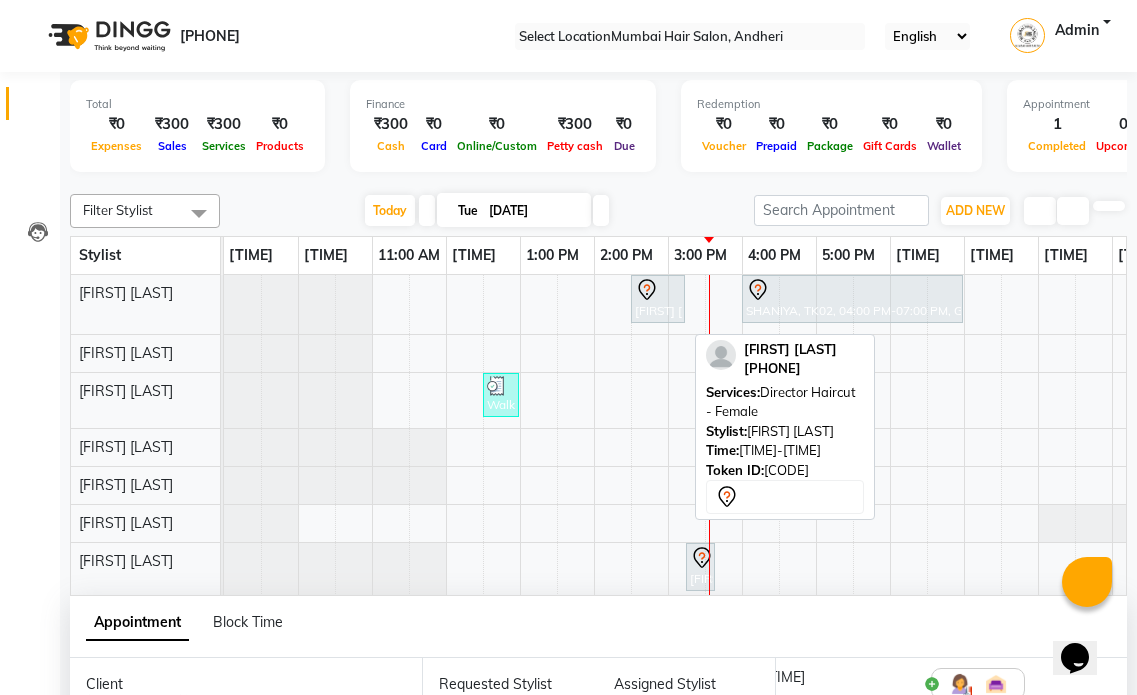 click on "[FIRST] [LAST] Prebook, TK03, 02:30 PM-03:15 PM, Director Haircut - Female" at bounding box center (658, 299) 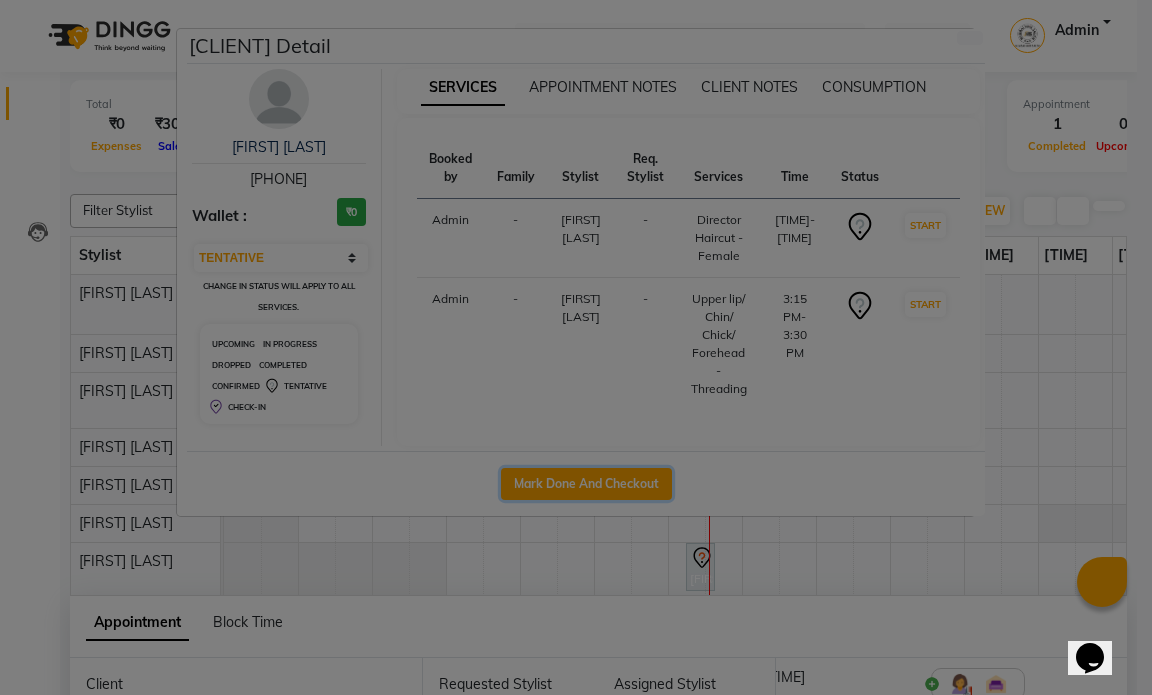 click on "Mark Done And Checkout" at bounding box center [586, 484] 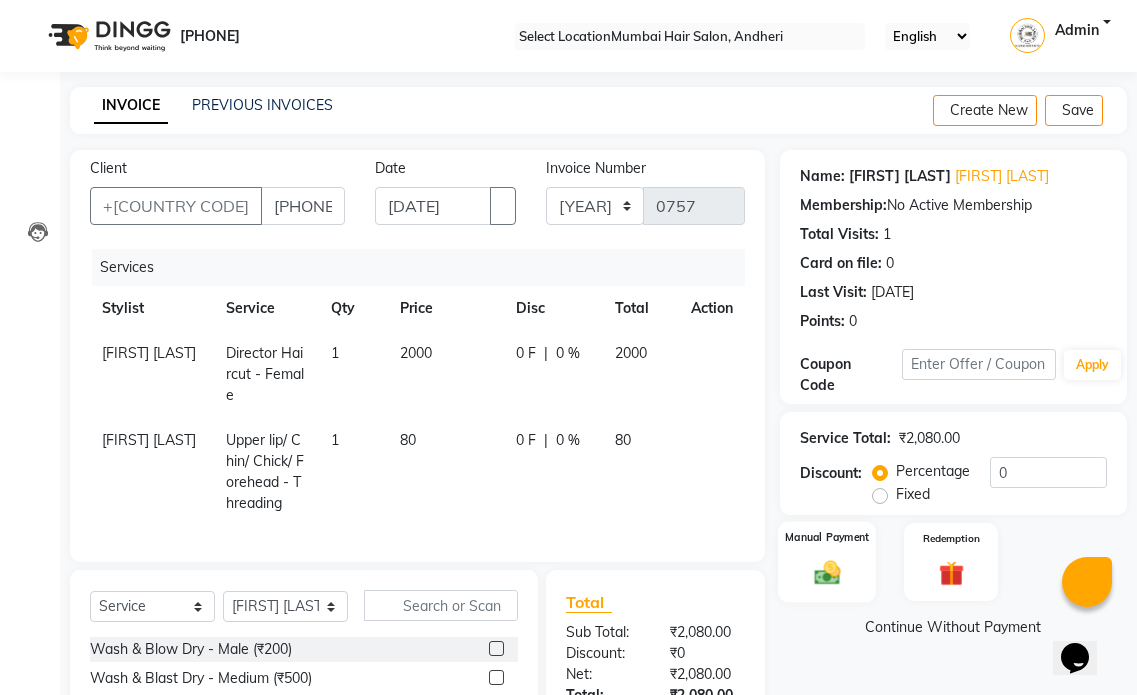 click at bounding box center [827, 572] 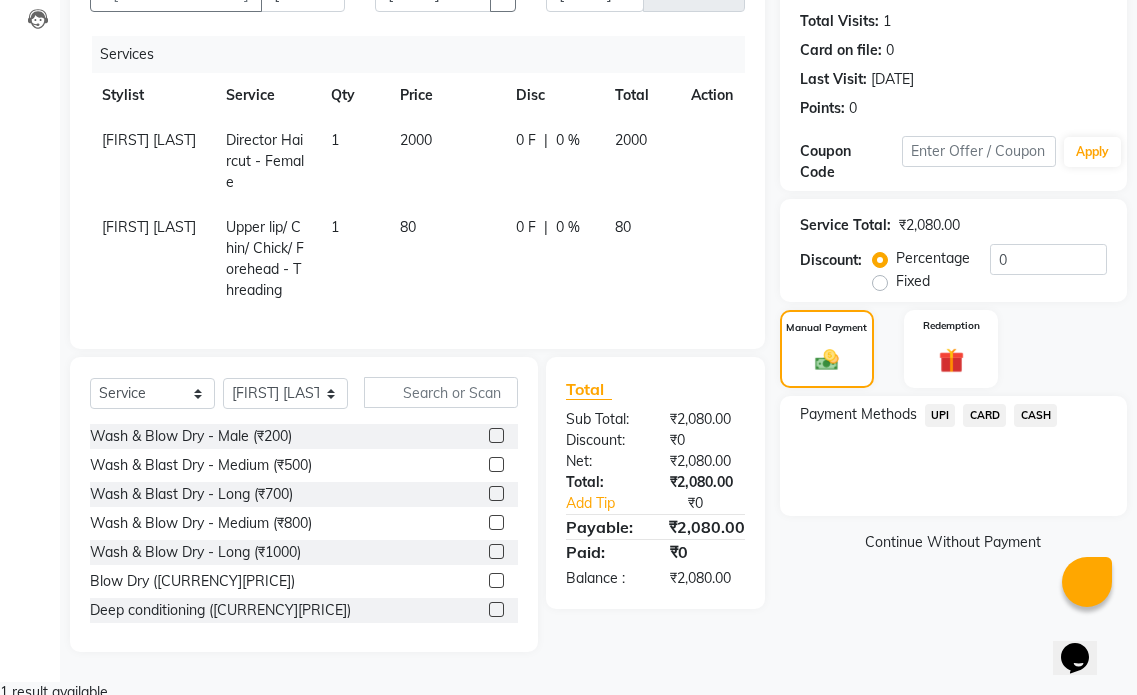 scroll, scrollTop: 214, scrollLeft: 0, axis: vertical 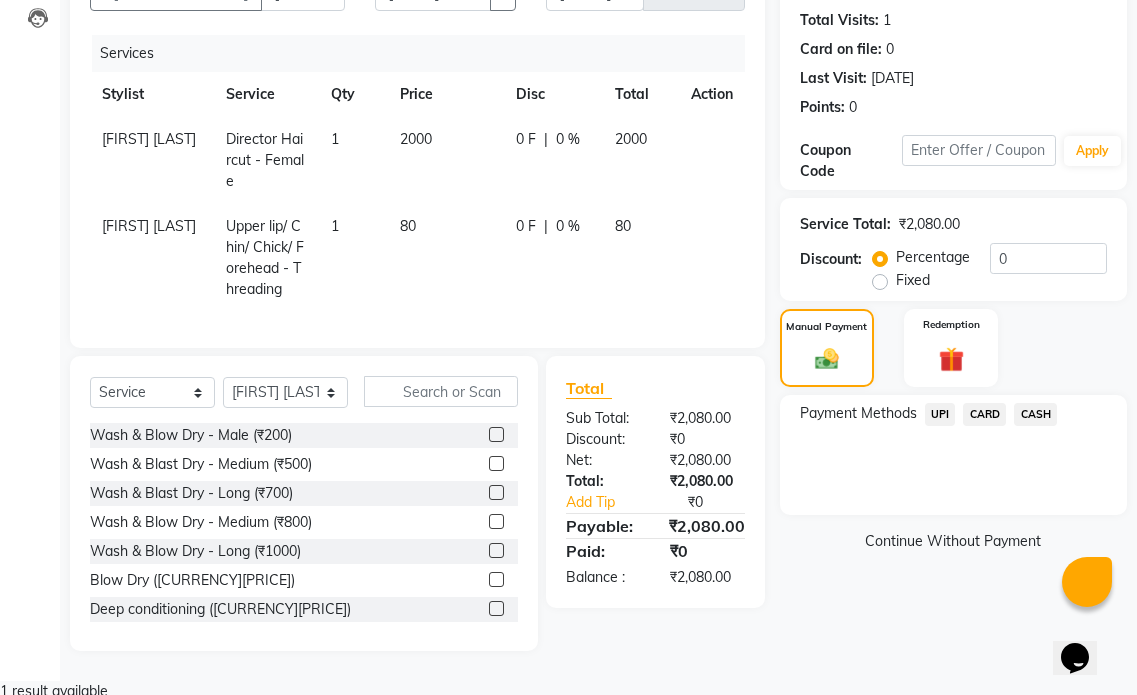 click on "UPI" at bounding box center (940, 414) 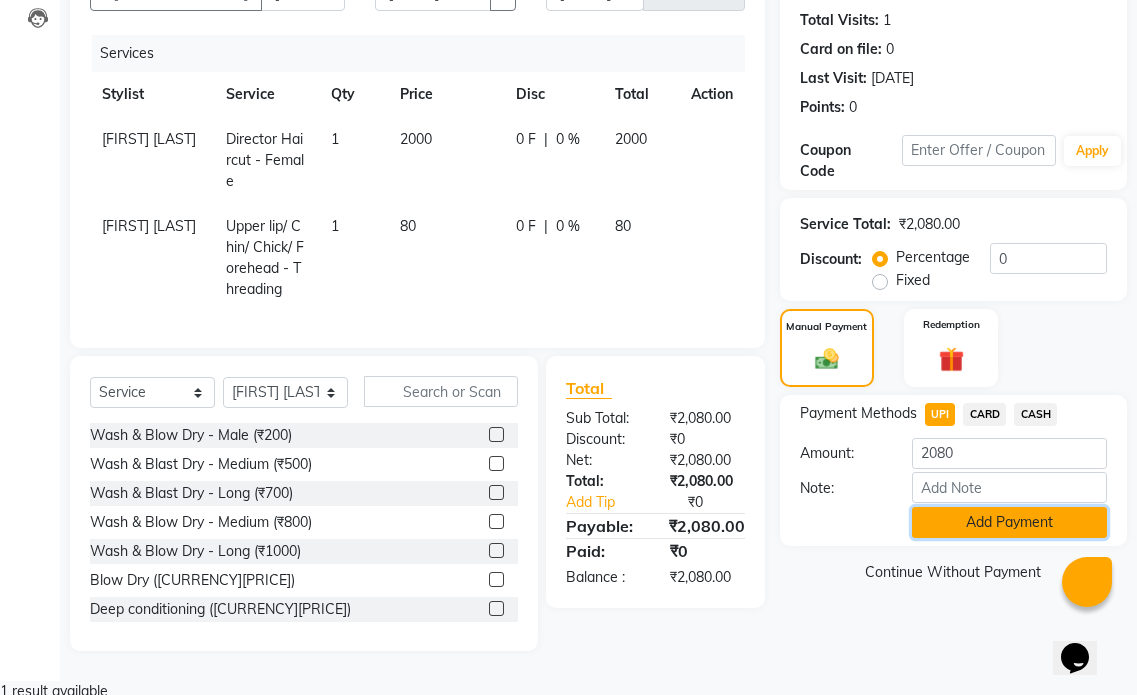 click on "Add Payment" at bounding box center [1009, 522] 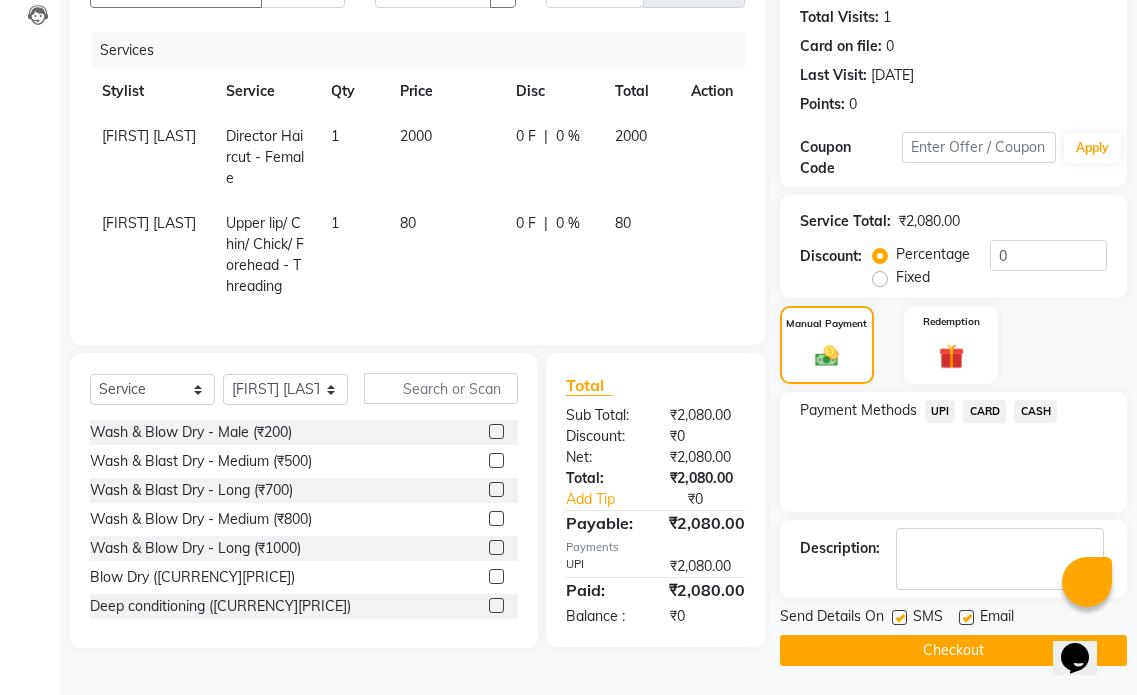scroll, scrollTop: 234, scrollLeft: 0, axis: vertical 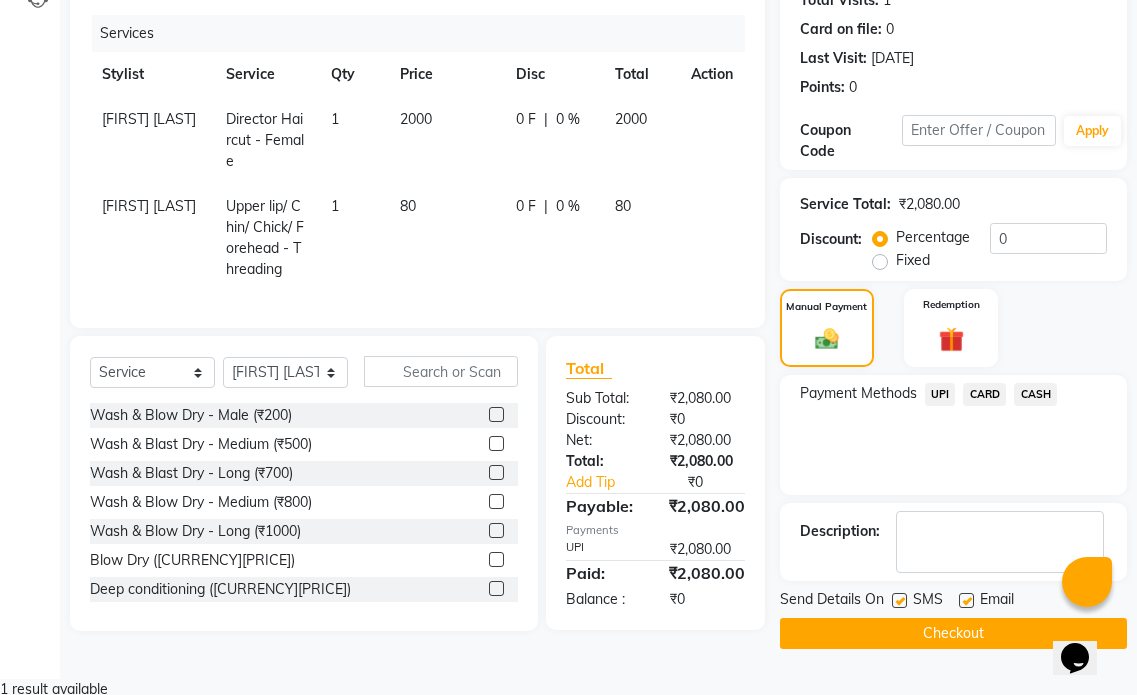 click at bounding box center (966, 600) 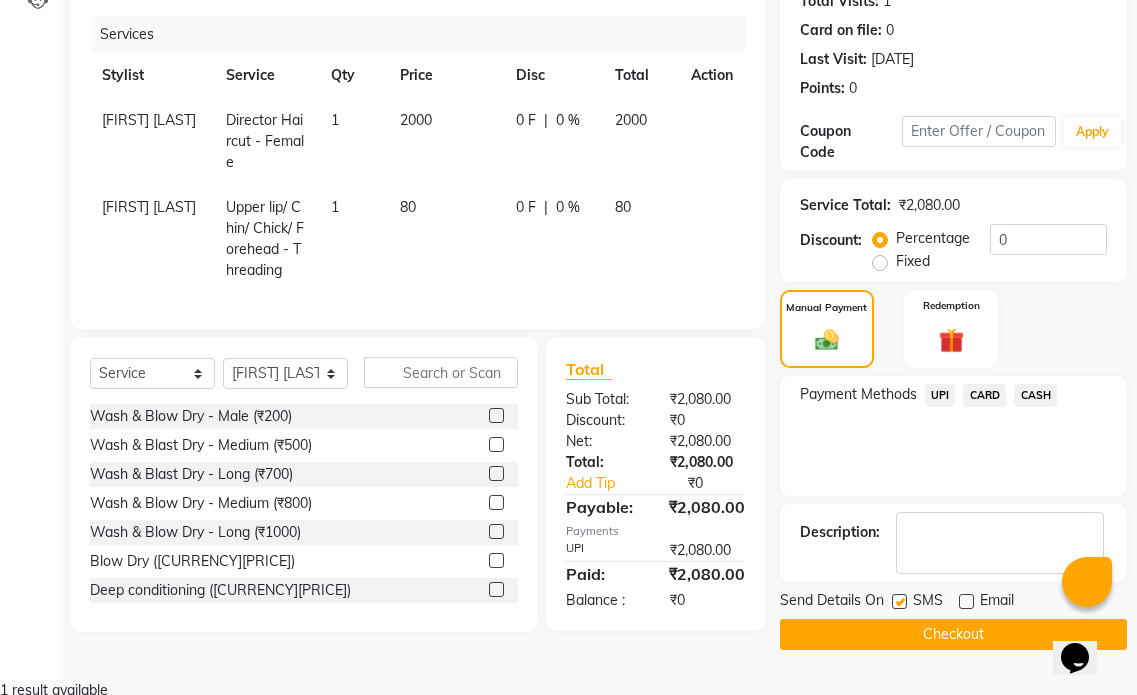 scroll, scrollTop: 0, scrollLeft: 0, axis: both 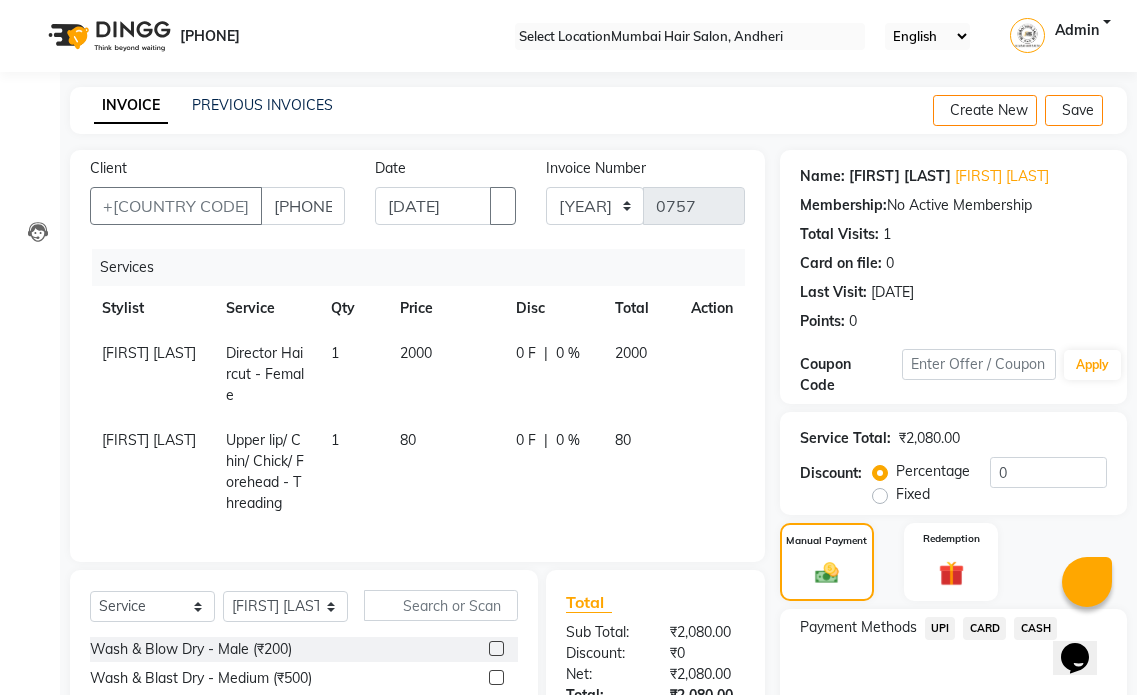 click on "80" at bounding box center [446, 374] 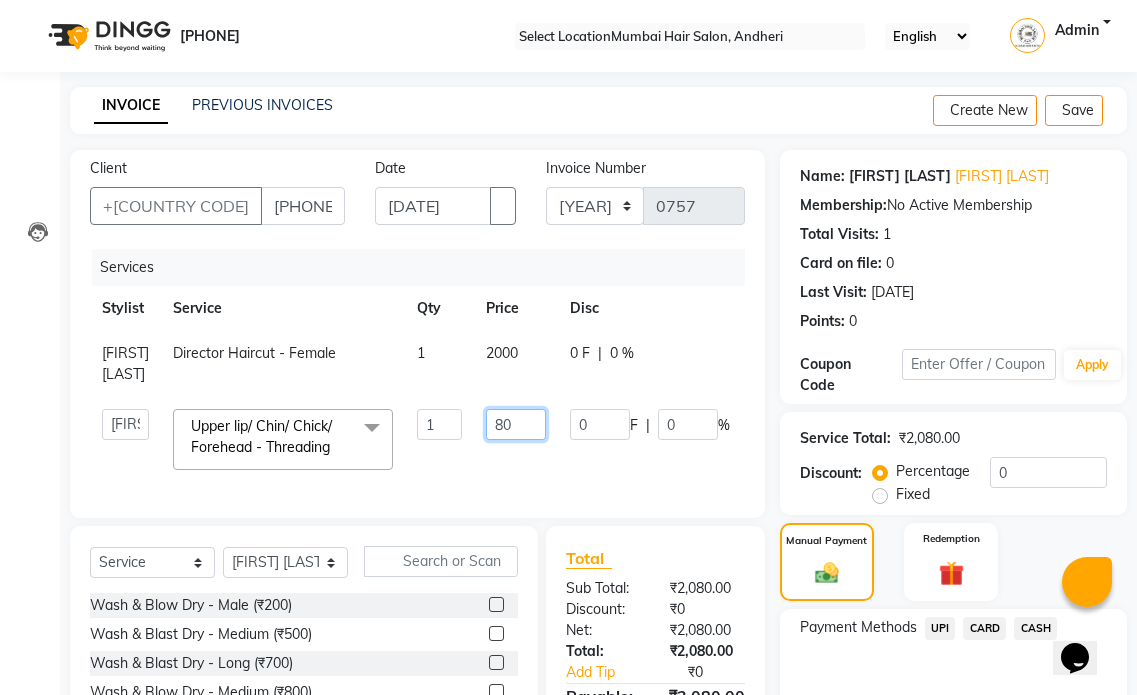 drag, startPoint x: 513, startPoint y: 438, endPoint x: 471, endPoint y: 448, distance: 43.174065 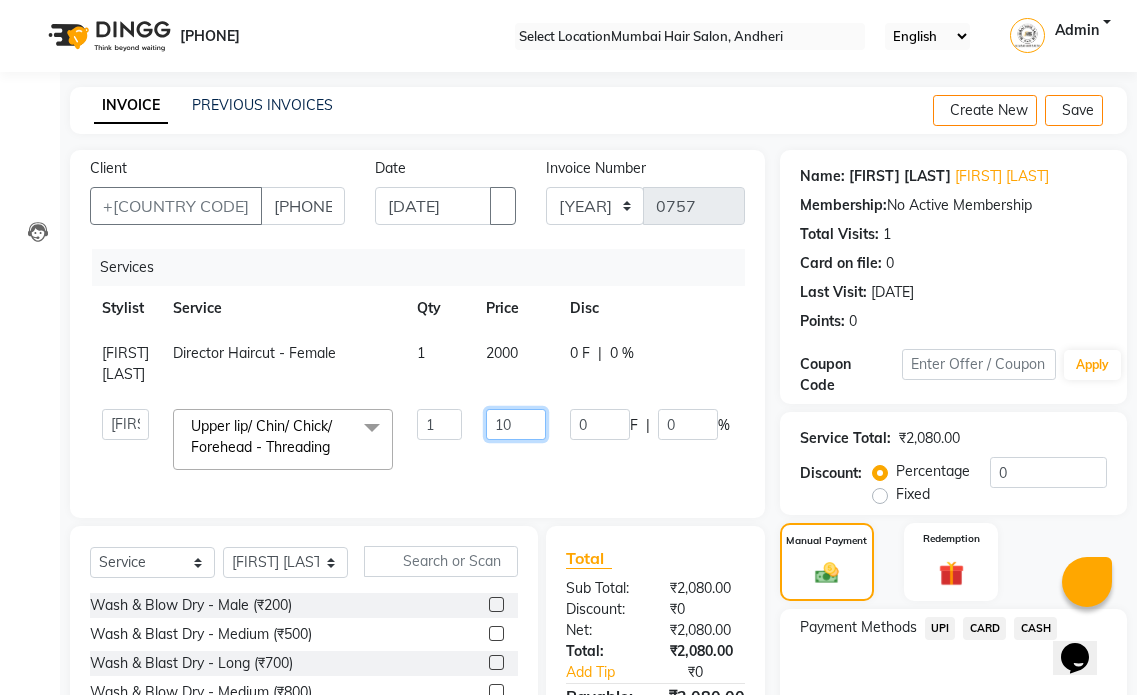 type on "100" 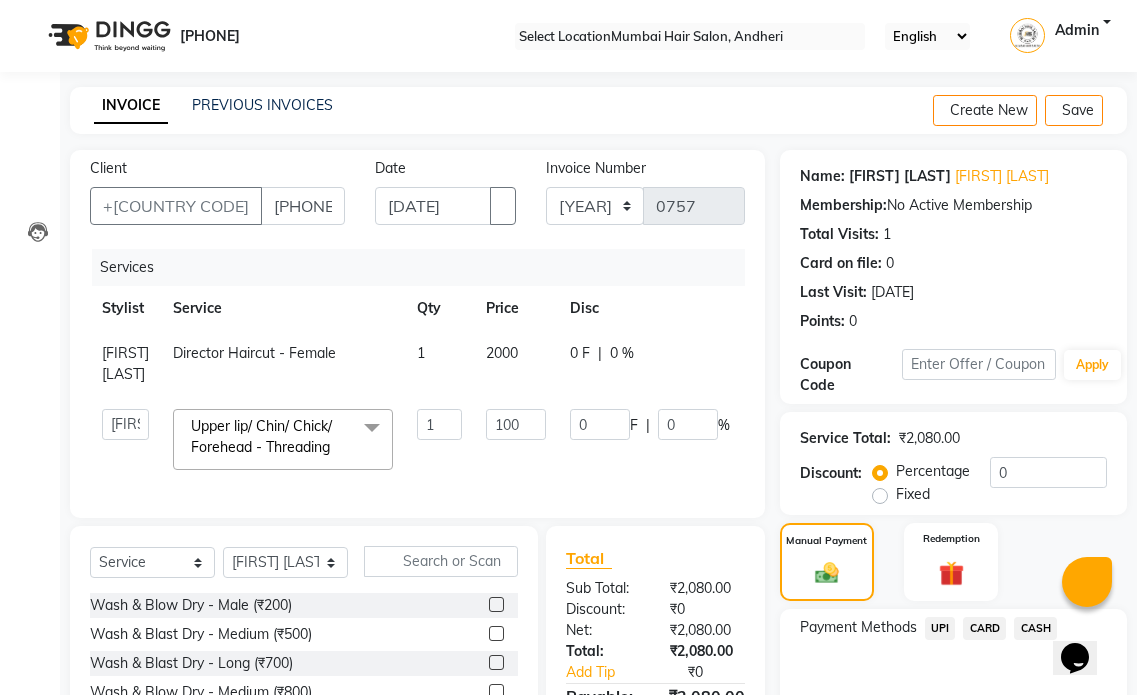 click on "0 F | 0 %" at bounding box center (650, 364) 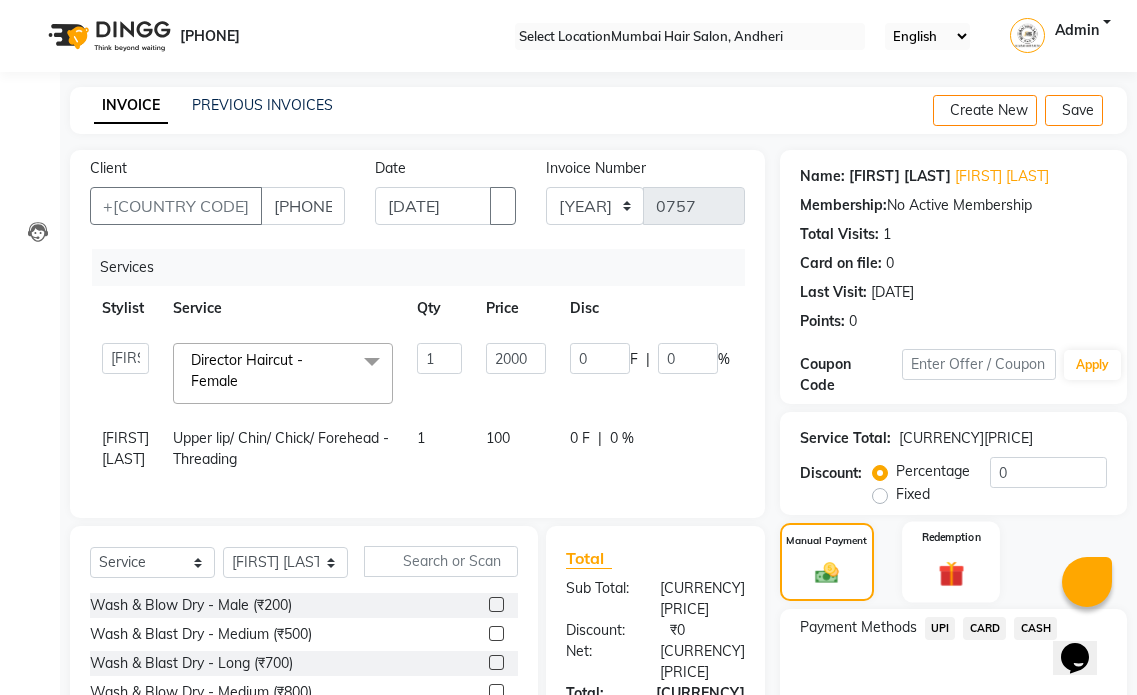scroll, scrollTop: 100, scrollLeft: 0, axis: vertical 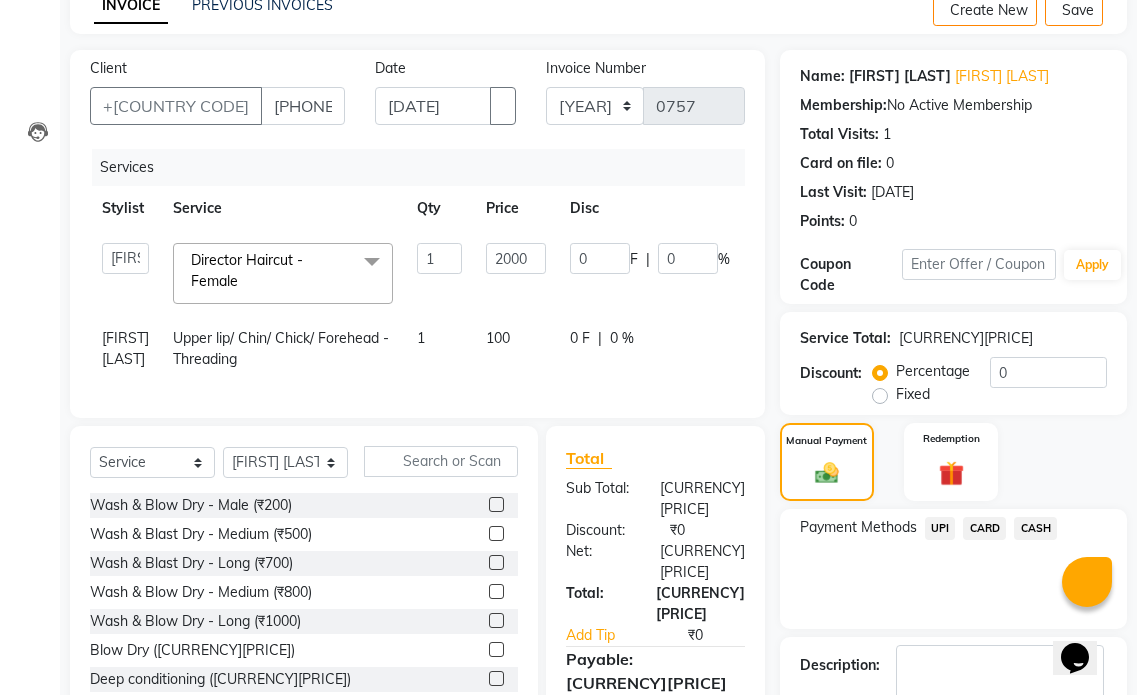 click on "UPI" at bounding box center (940, 528) 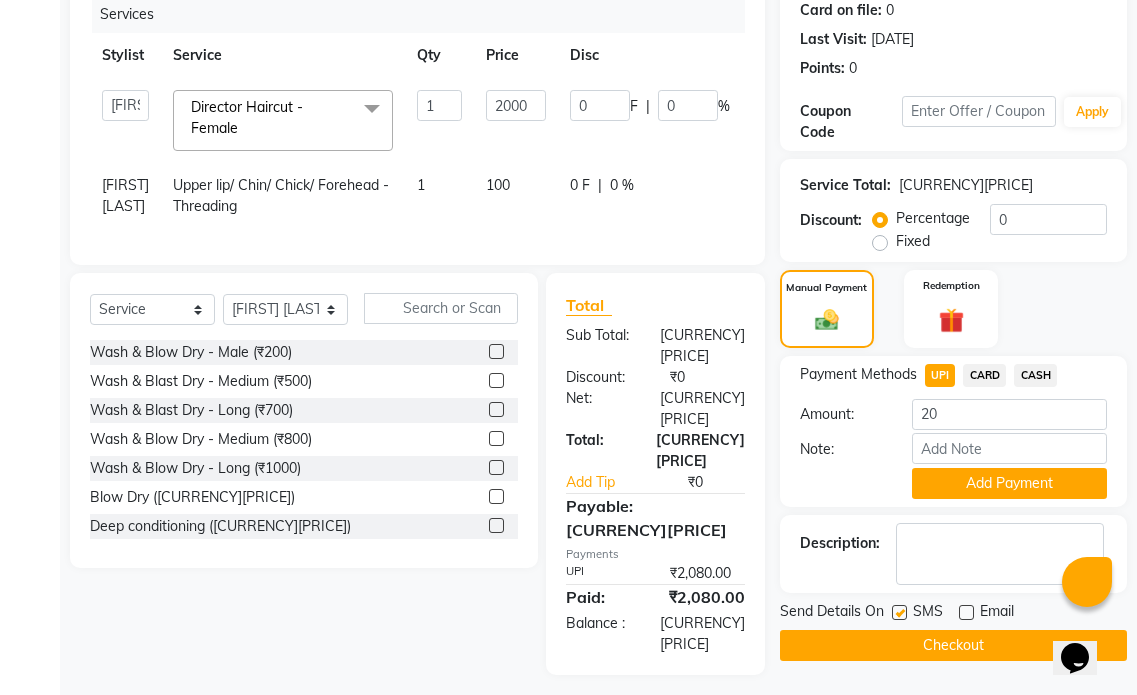 scroll, scrollTop: 254, scrollLeft: 0, axis: vertical 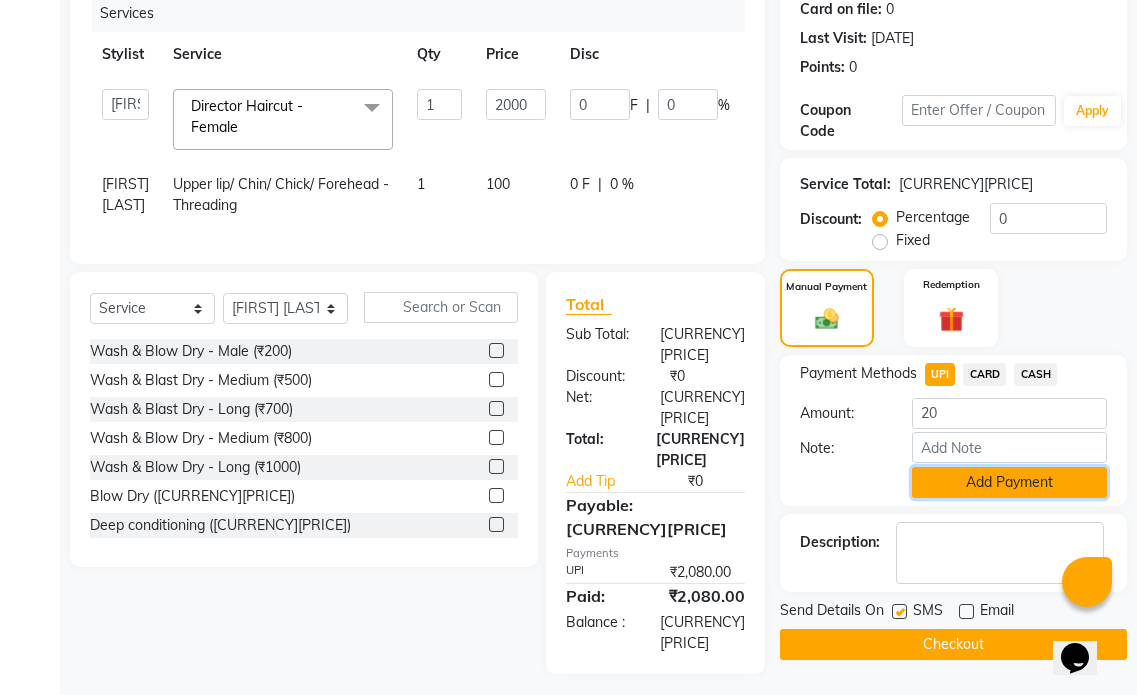 click on "Add Payment" at bounding box center (1009, 482) 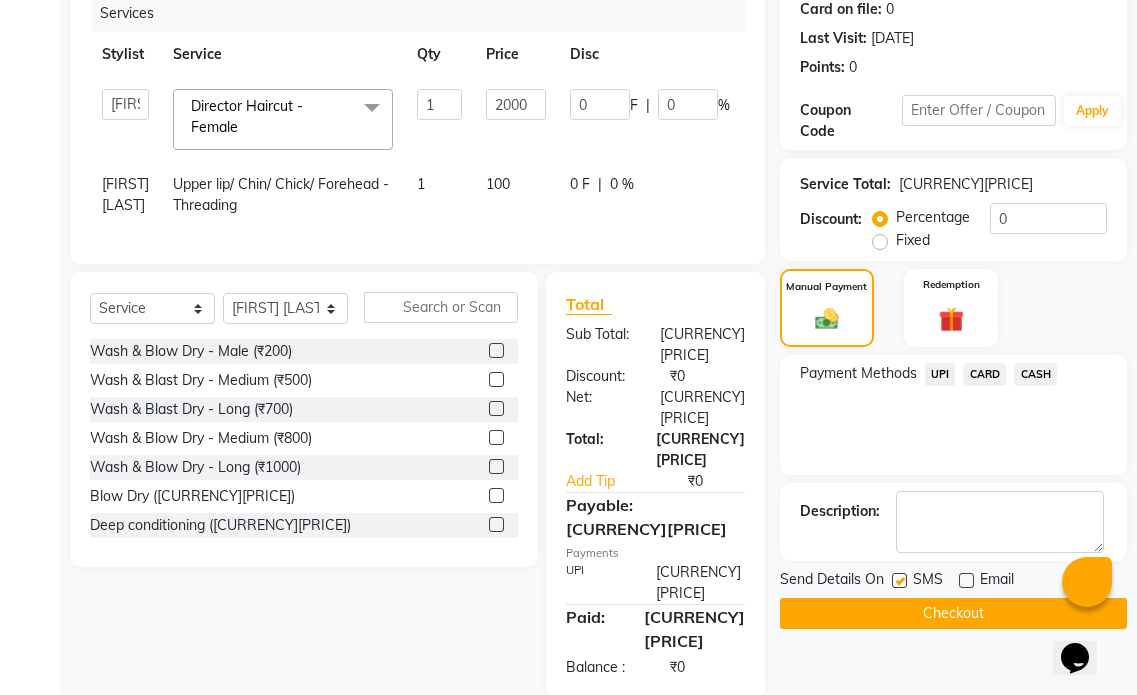 scroll, scrollTop: 225, scrollLeft: 0, axis: vertical 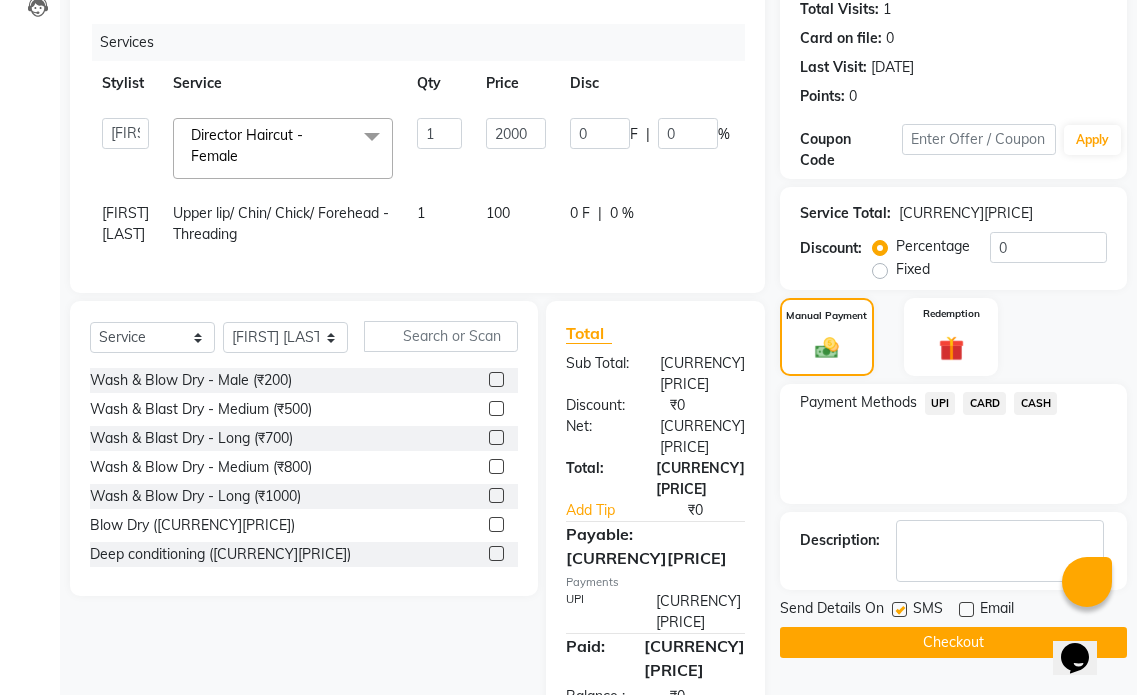 click at bounding box center (966, 609) 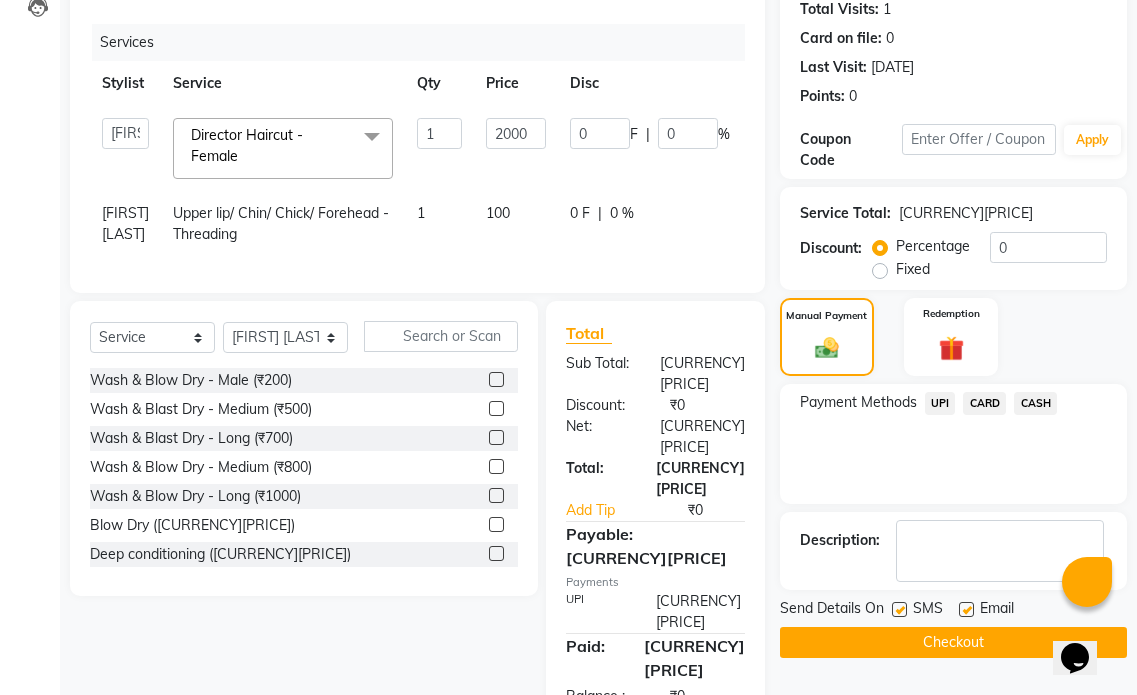 click at bounding box center (966, 609) 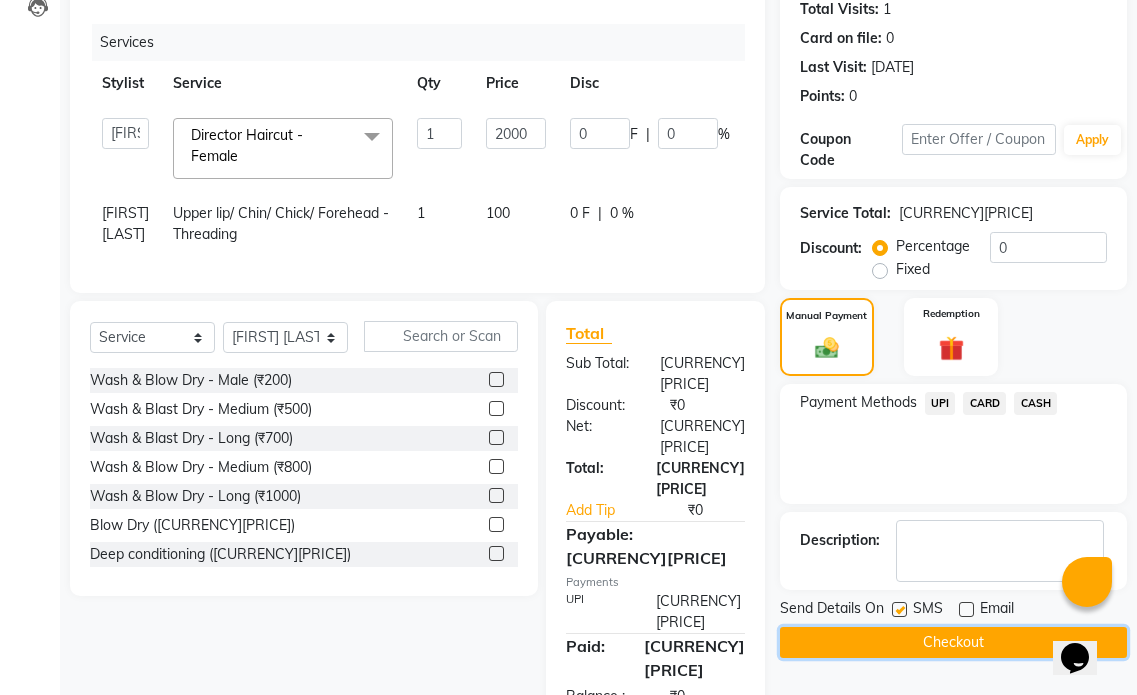 click on "Checkout" at bounding box center (953, 642) 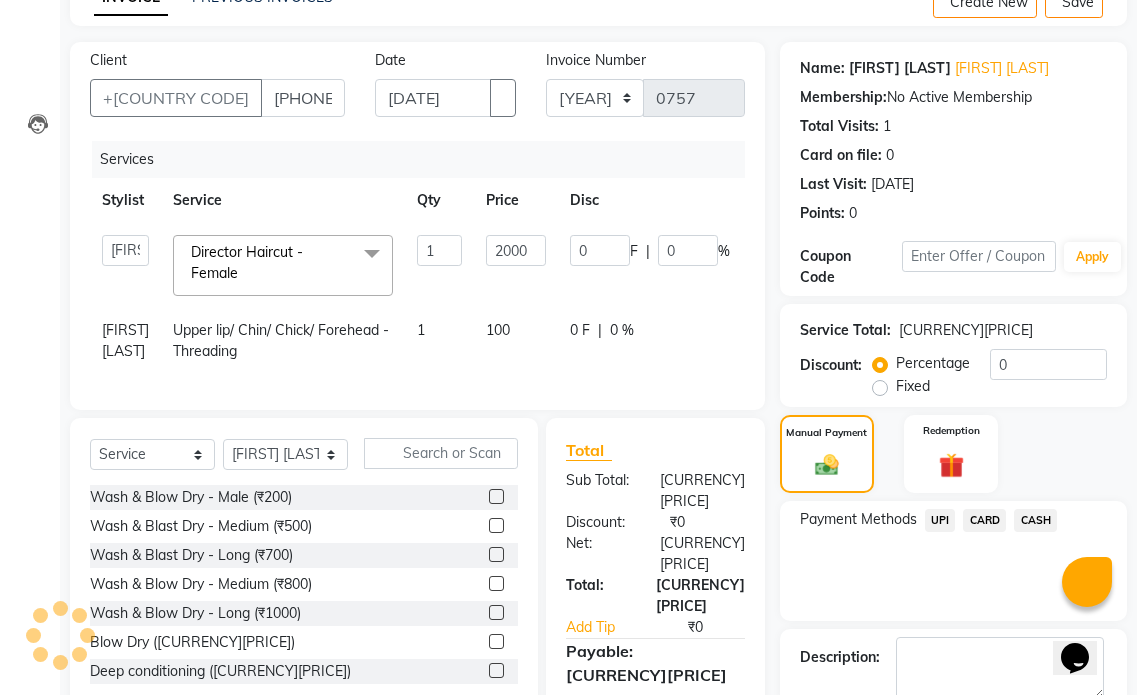 scroll, scrollTop: 0, scrollLeft: 0, axis: both 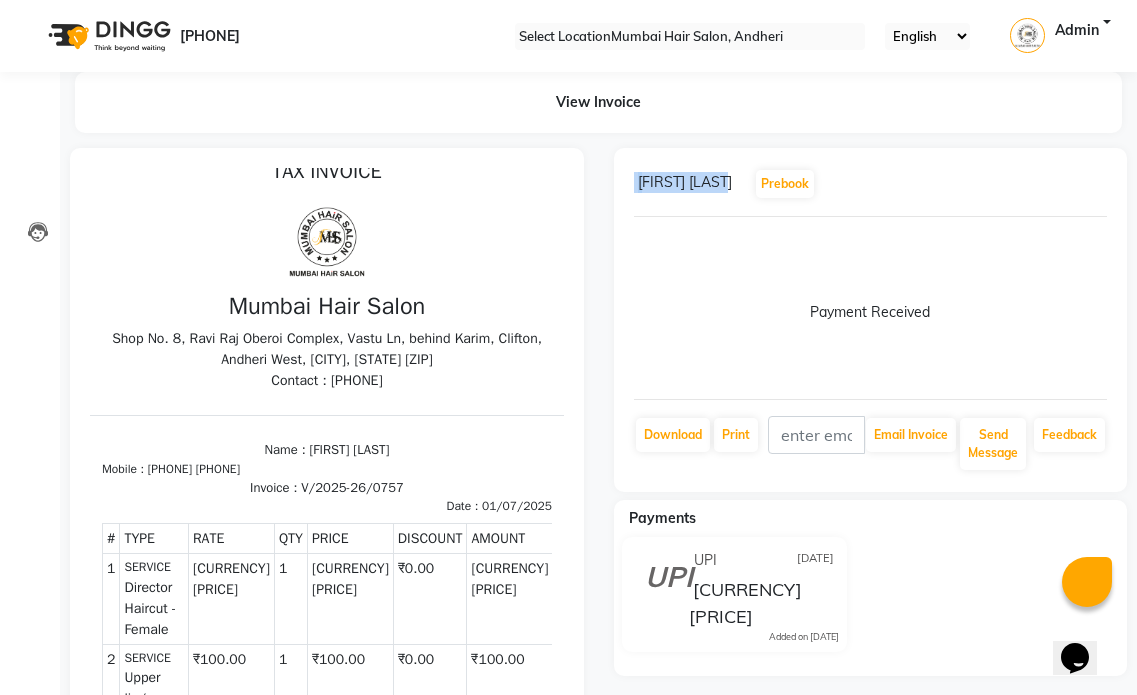 drag, startPoint x: 742, startPoint y: 185, endPoint x: 641, endPoint y: 184, distance: 101.00495 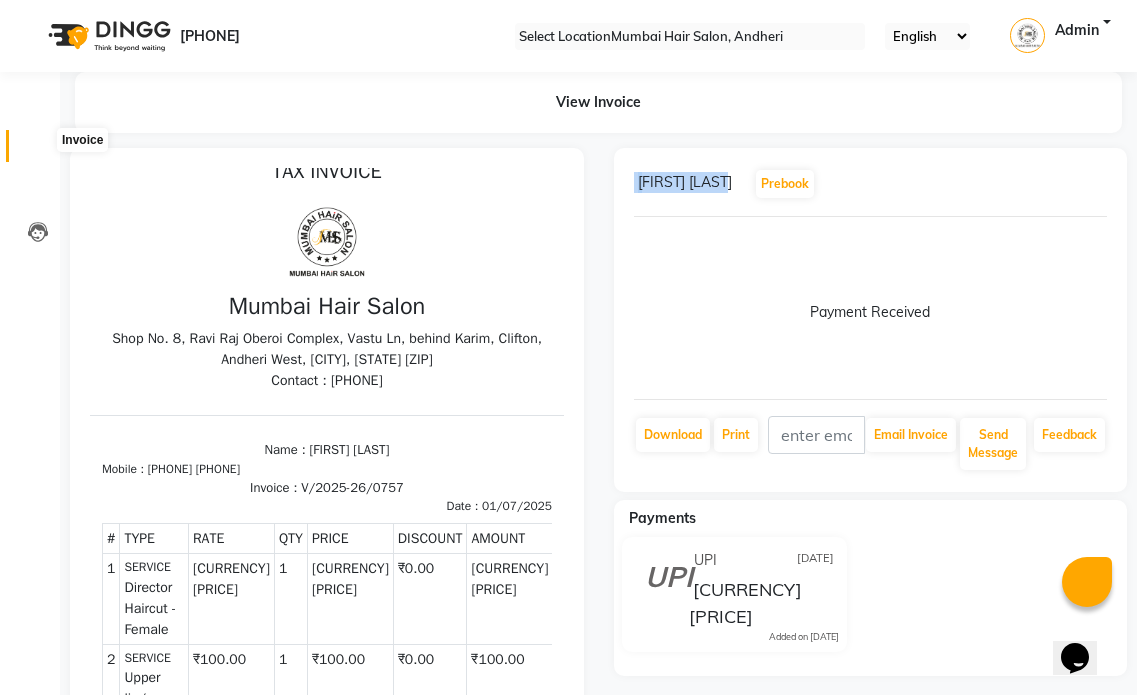 click at bounding box center (37, 151) 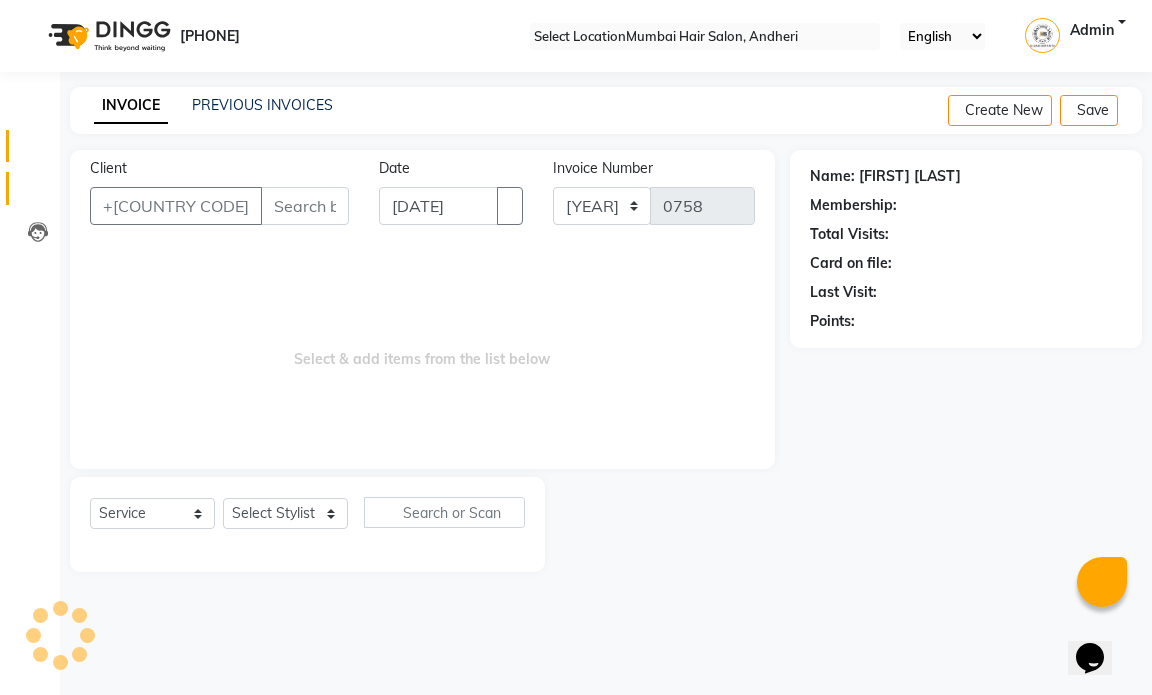 click at bounding box center (37, 193) 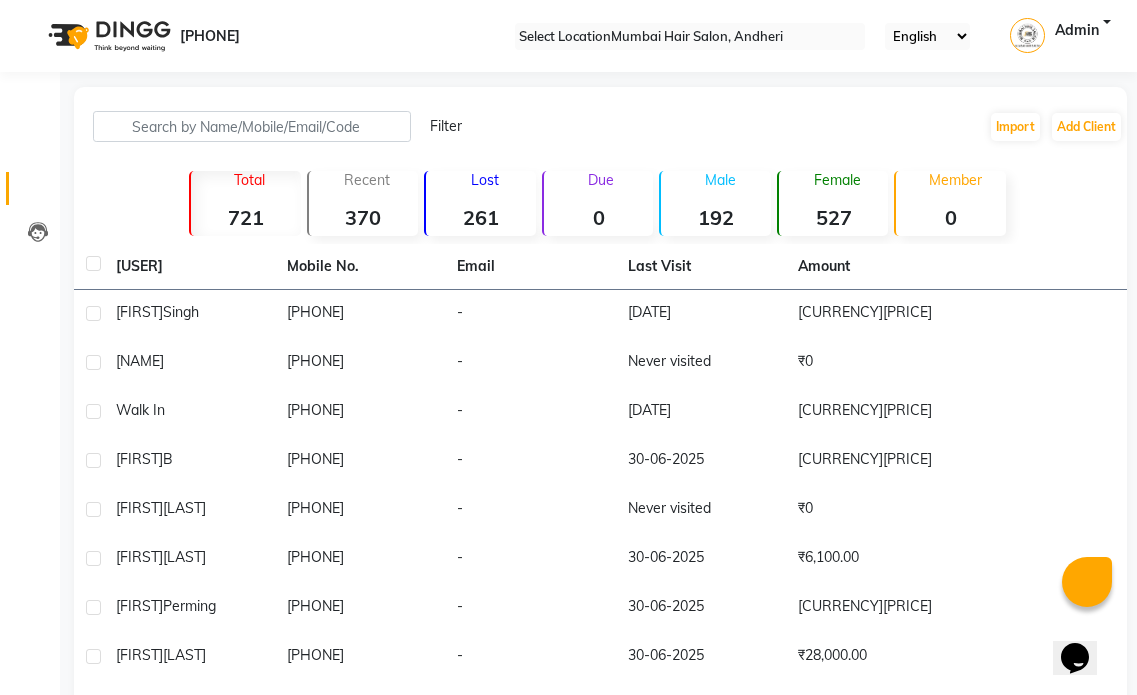 click on "Mobile No. Email Last Visit Amount [FIRST] [LAST] [PHONE] - [DATE] [CURRENCY][PRICE] [NAME] [PHONE] - Never visited [CURRENCY][PRICE] Walk In [PHONE] - [DATE] [CURRENCY][PRICE] [FIRST] [LAST] [PHONE] - [DATE] [CURRENCY][PRICE] [FIRST] [LAST] [PHONE] - Never visited [CURRENCY][PRICE] [FIRST] [LAST] [PHONE] - [DATE] [CURRENCY][PRICE] [FIRST] [LAST] [PHONE] - [DATE] [CURRENCY][PRICE] [FIRST] [LAST] [PHONE] - [DATE] [CURRENCY][PRICE] T [PHONE] Y [PHONE] - [DATE] [CURRENCY][PRICE] Previous Next 10 50 100" at bounding box center (600, 461) 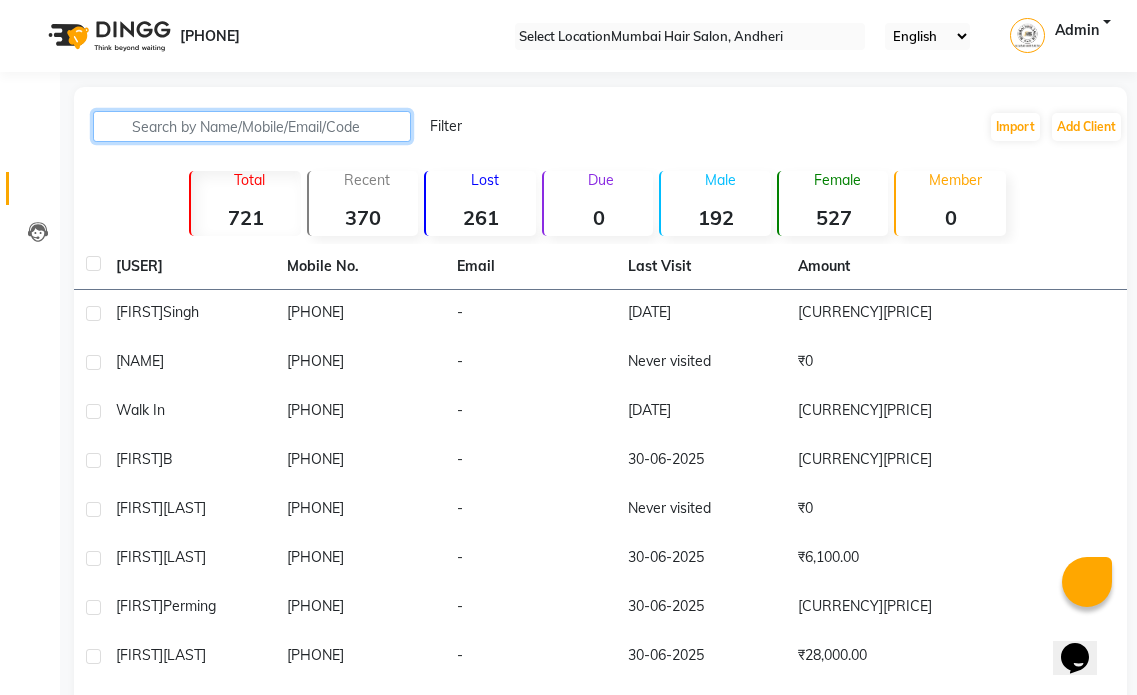 click at bounding box center (252, 126) 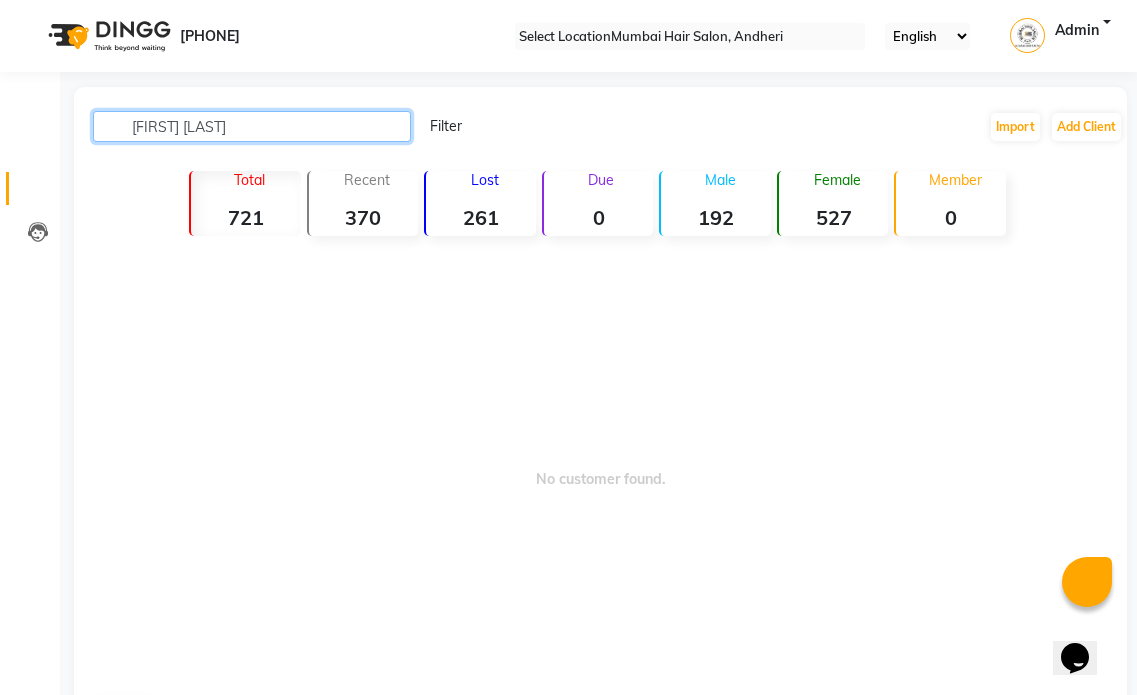 click on "[FIRST] [LAST]" at bounding box center (252, 126) 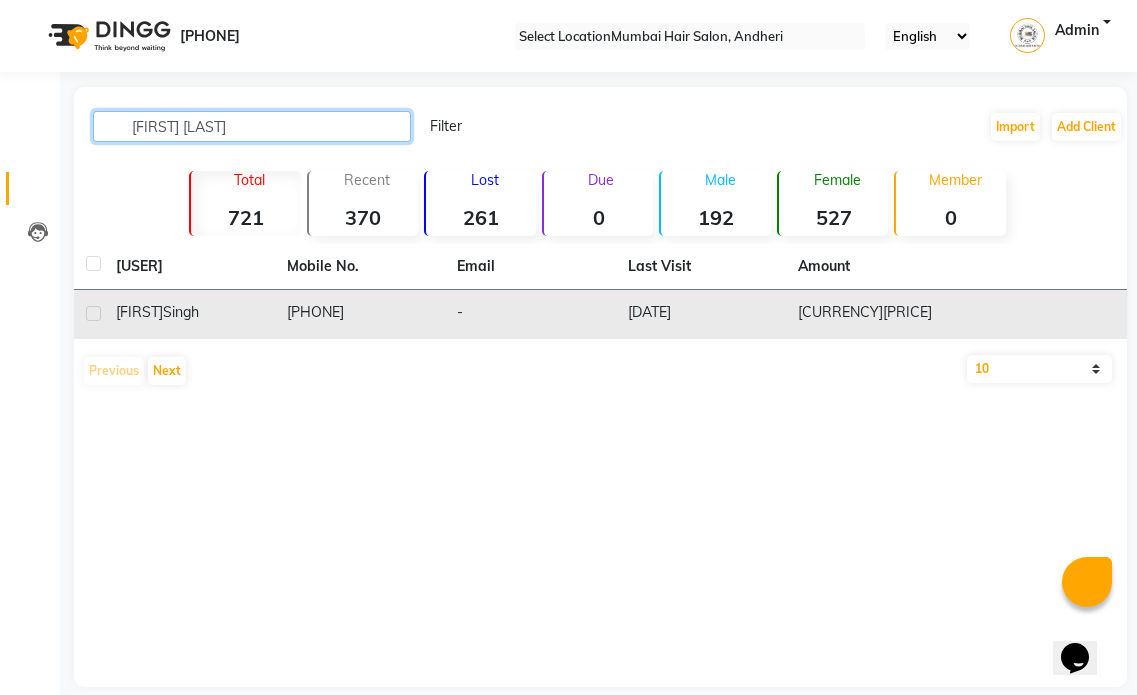 type on "[FIRST] [LAST]" 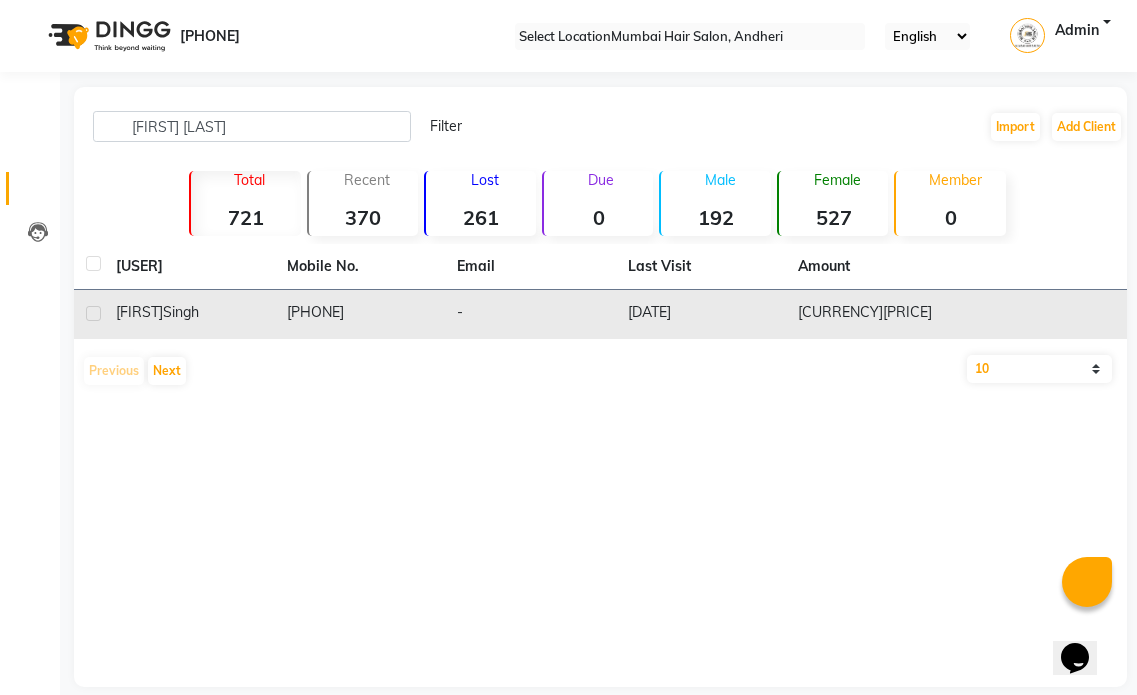 click on "[PHONE]" at bounding box center (360, 314) 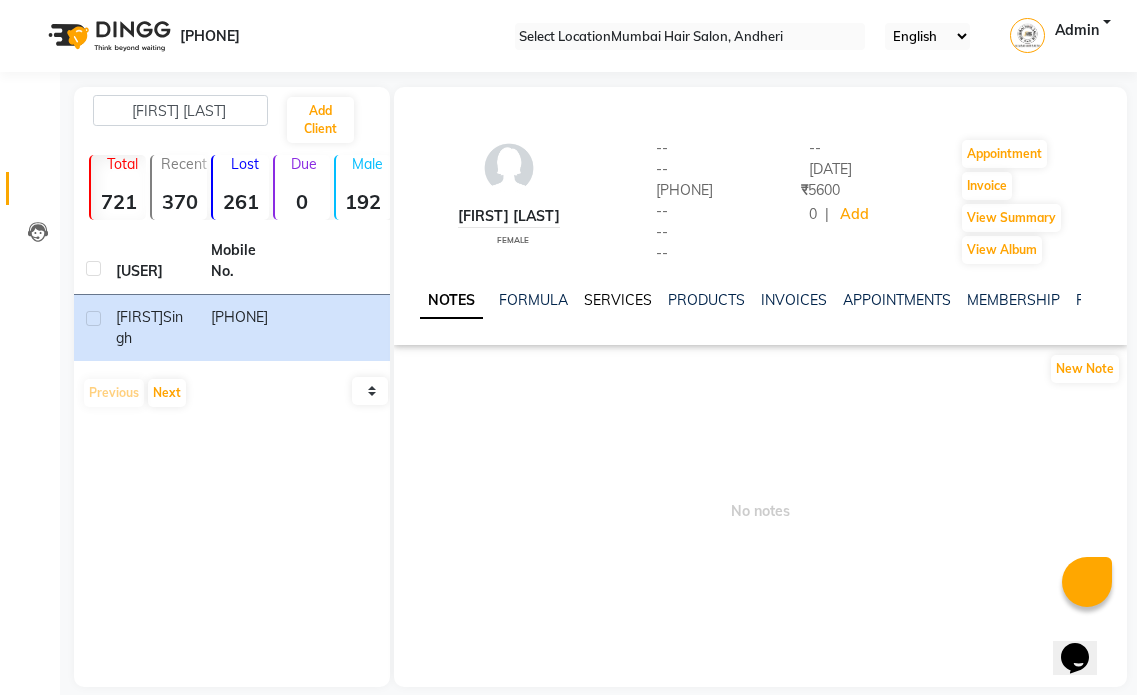 click on "SERVICES" at bounding box center (618, 300) 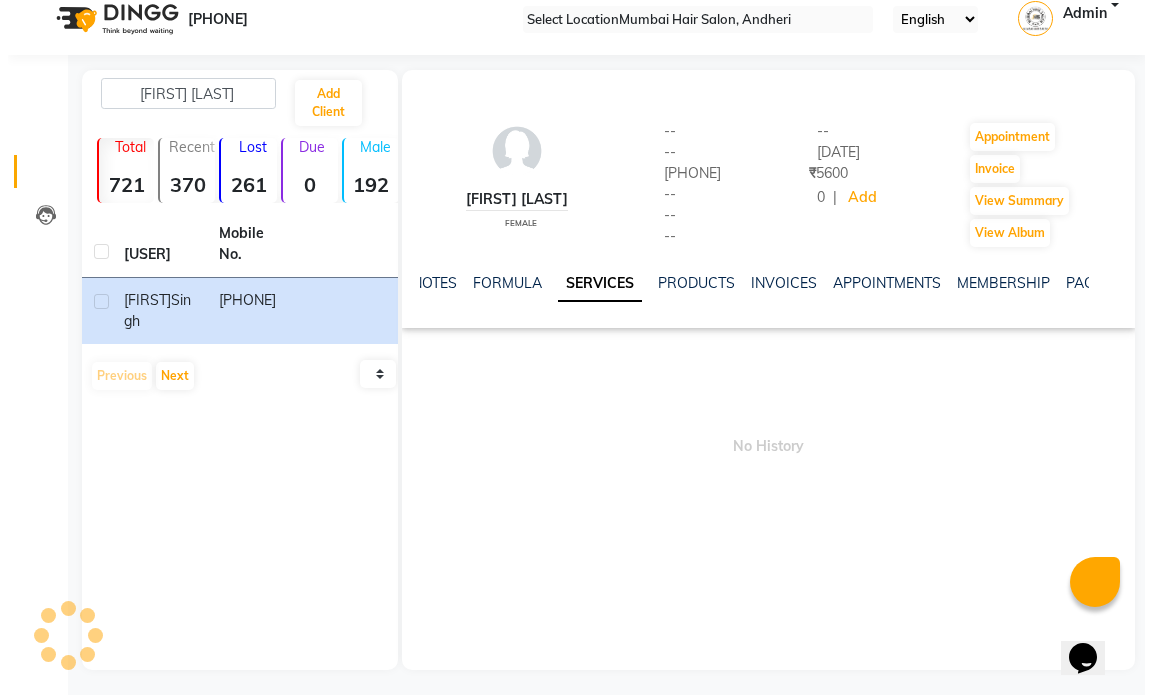 scroll, scrollTop: 22, scrollLeft: 0, axis: vertical 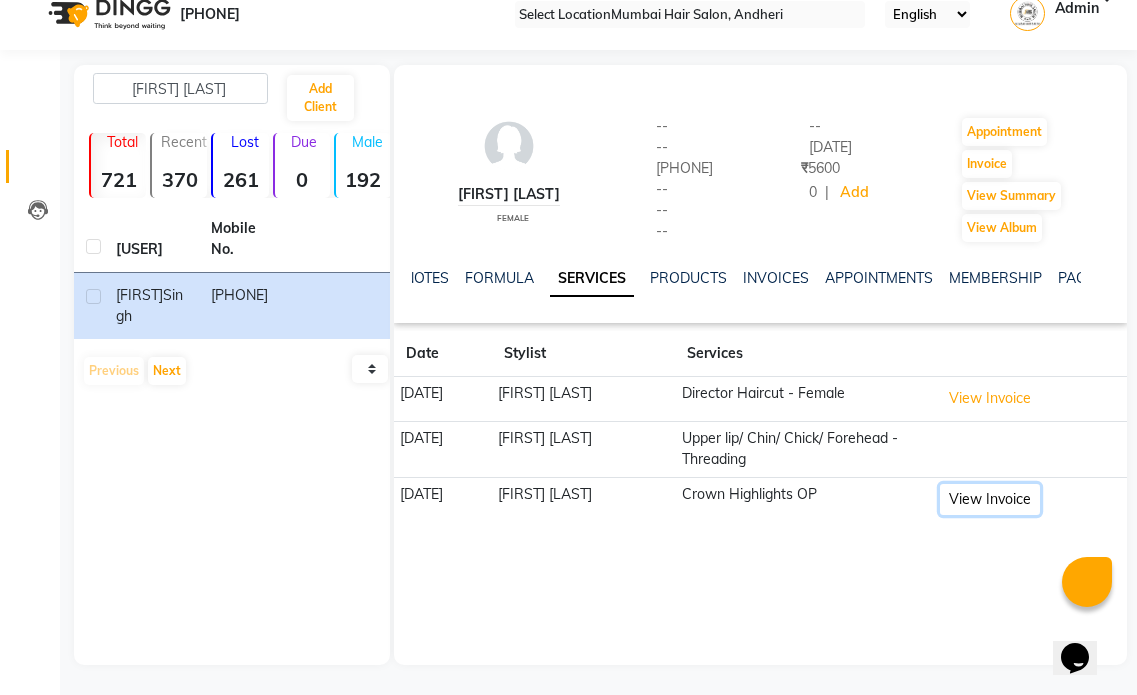 click on "View Invoice" at bounding box center [990, 398] 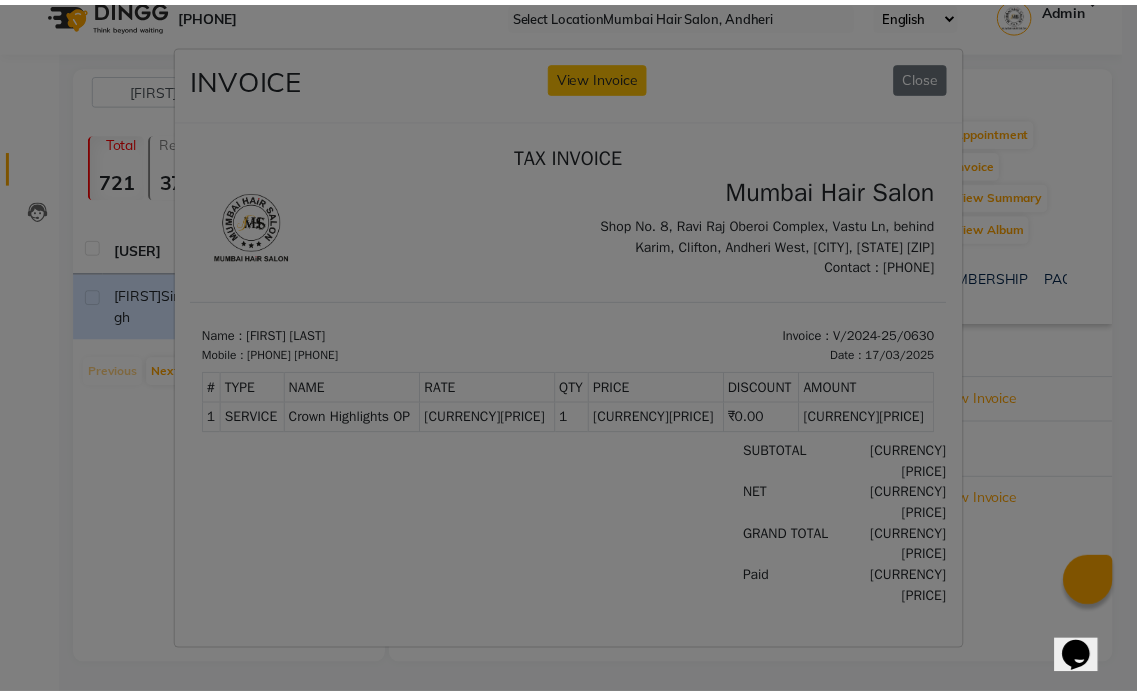 scroll, scrollTop: 0, scrollLeft: 0, axis: both 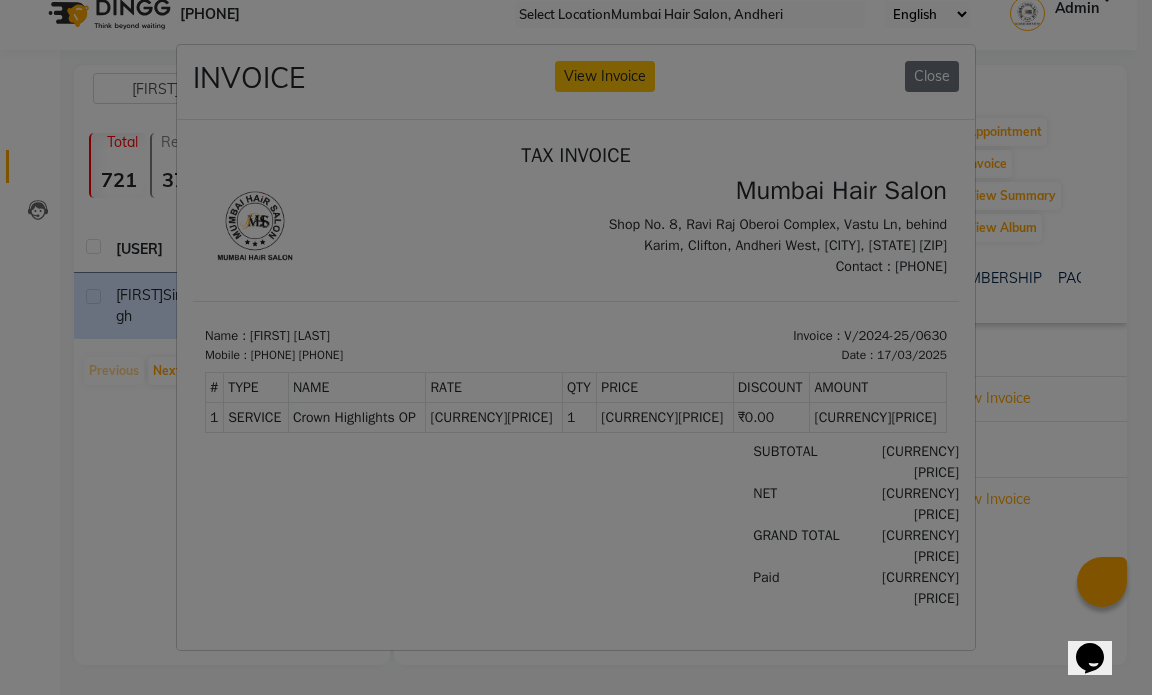 type 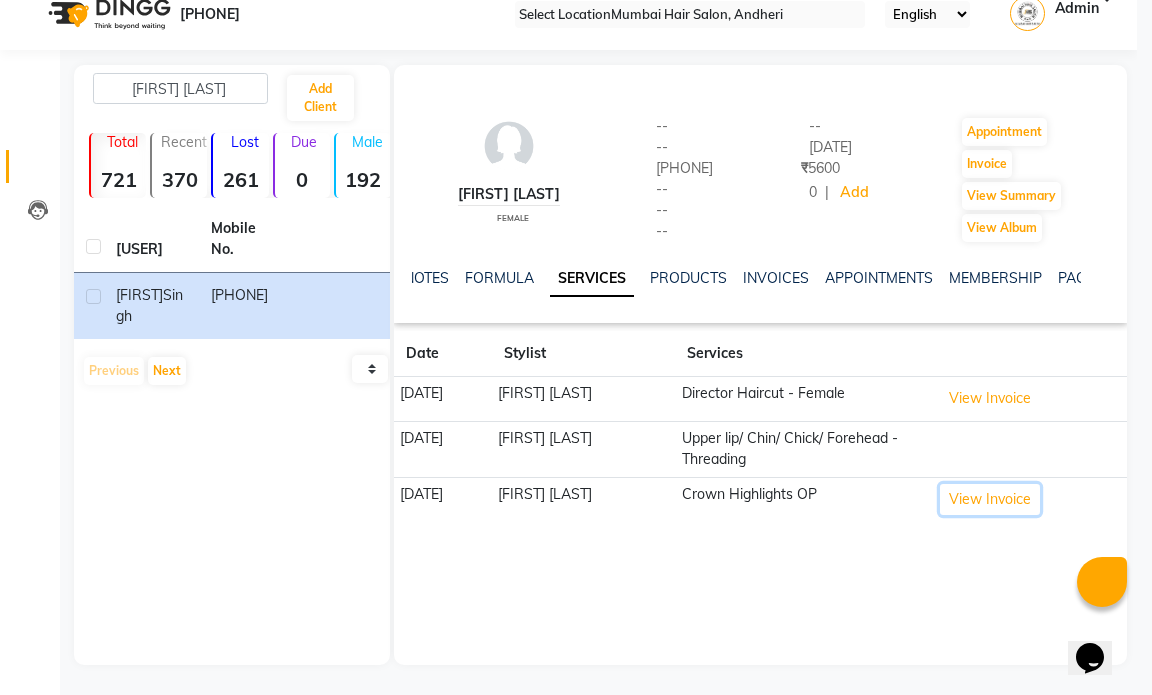 type 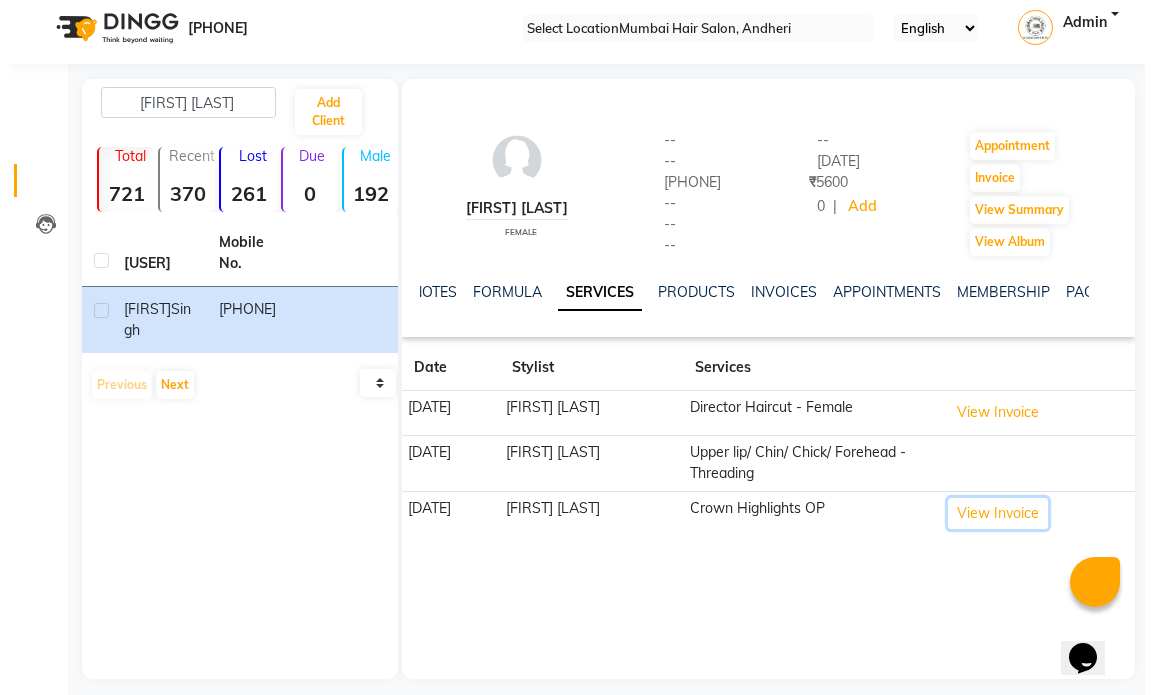 scroll, scrollTop: 0, scrollLeft: 0, axis: both 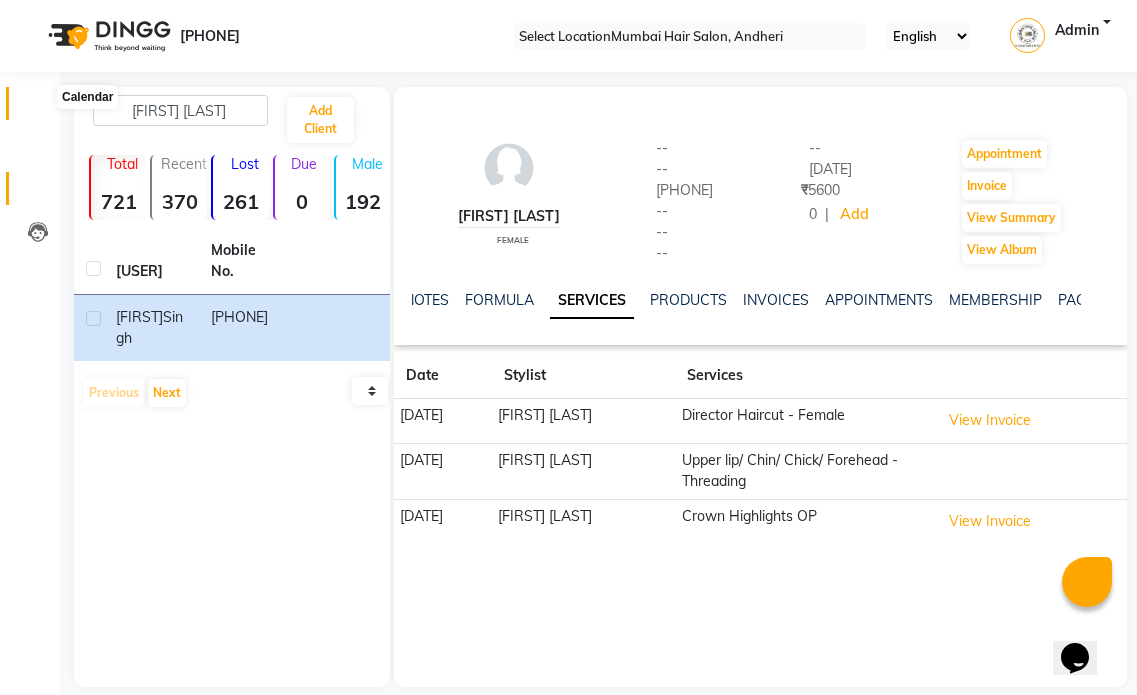 click at bounding box center [38, 108] 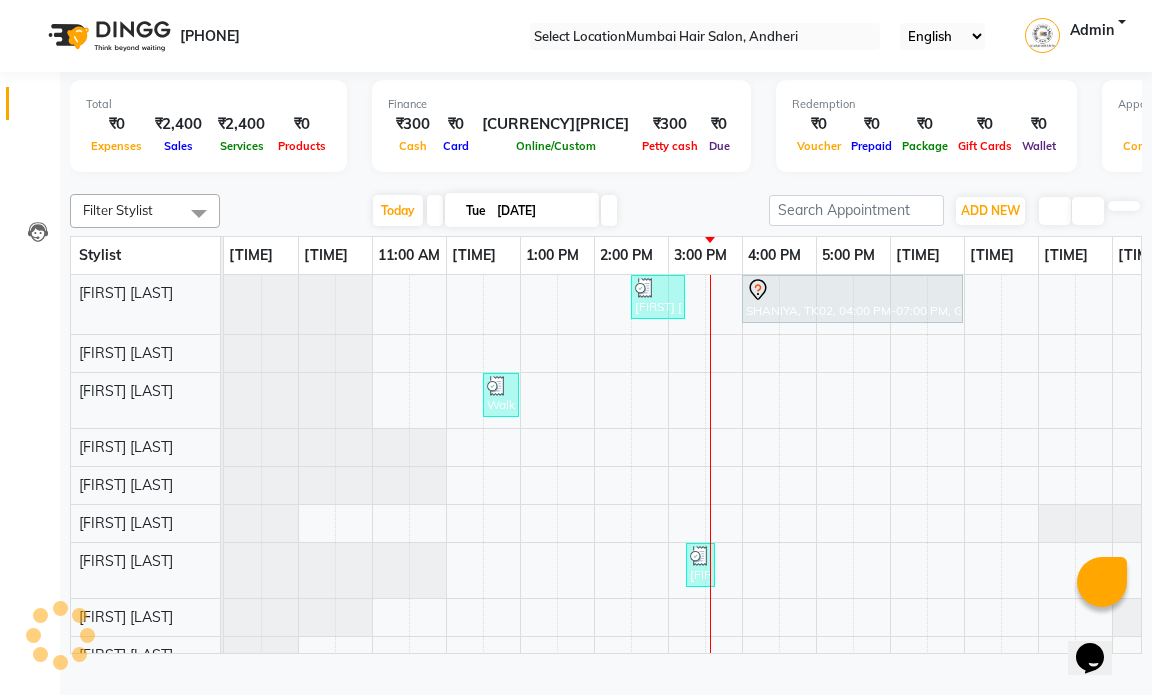 scroll, scrollTop: 0, scrollLeft: 0, axis: both 